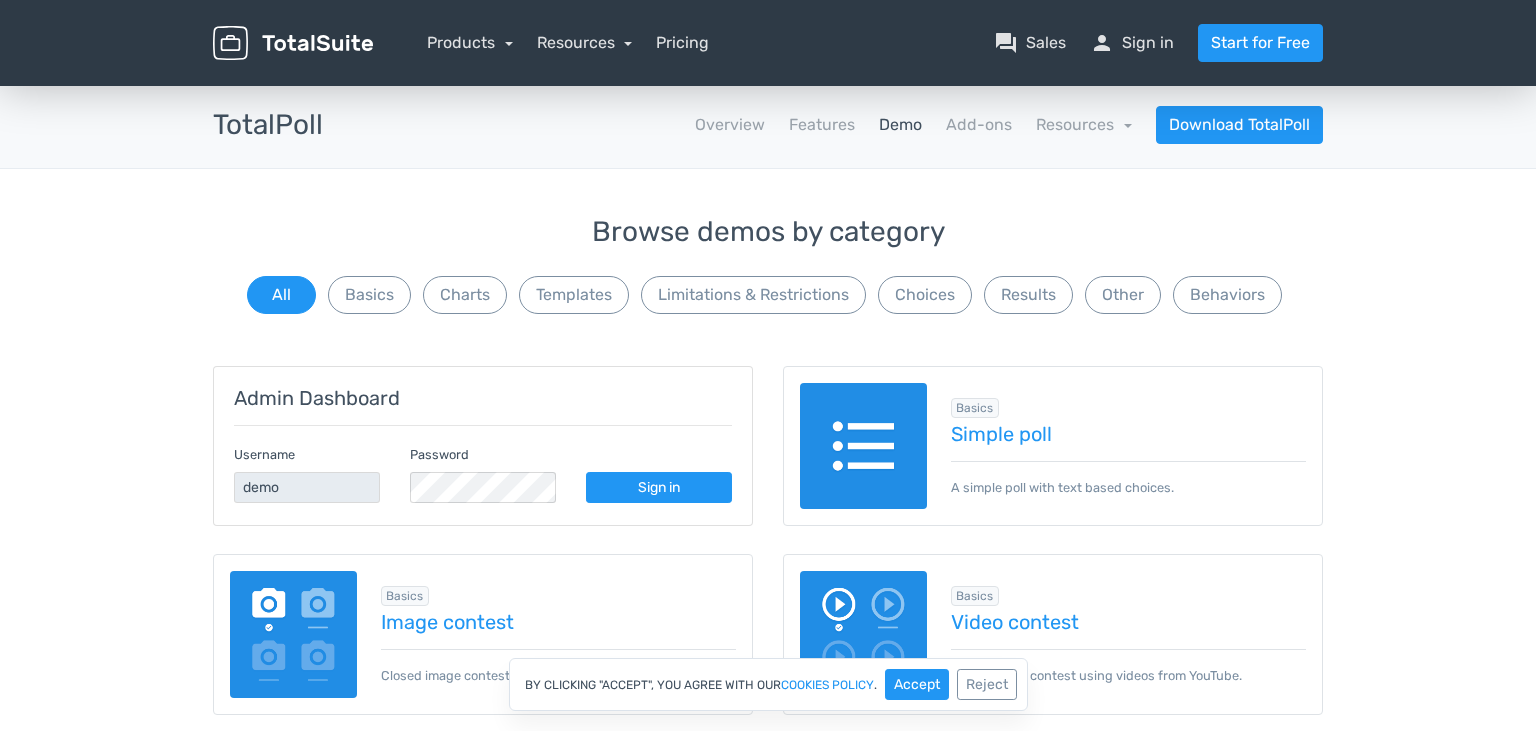 scroll, scrollTop: 180, scrollLeft: 0, axis: vertical 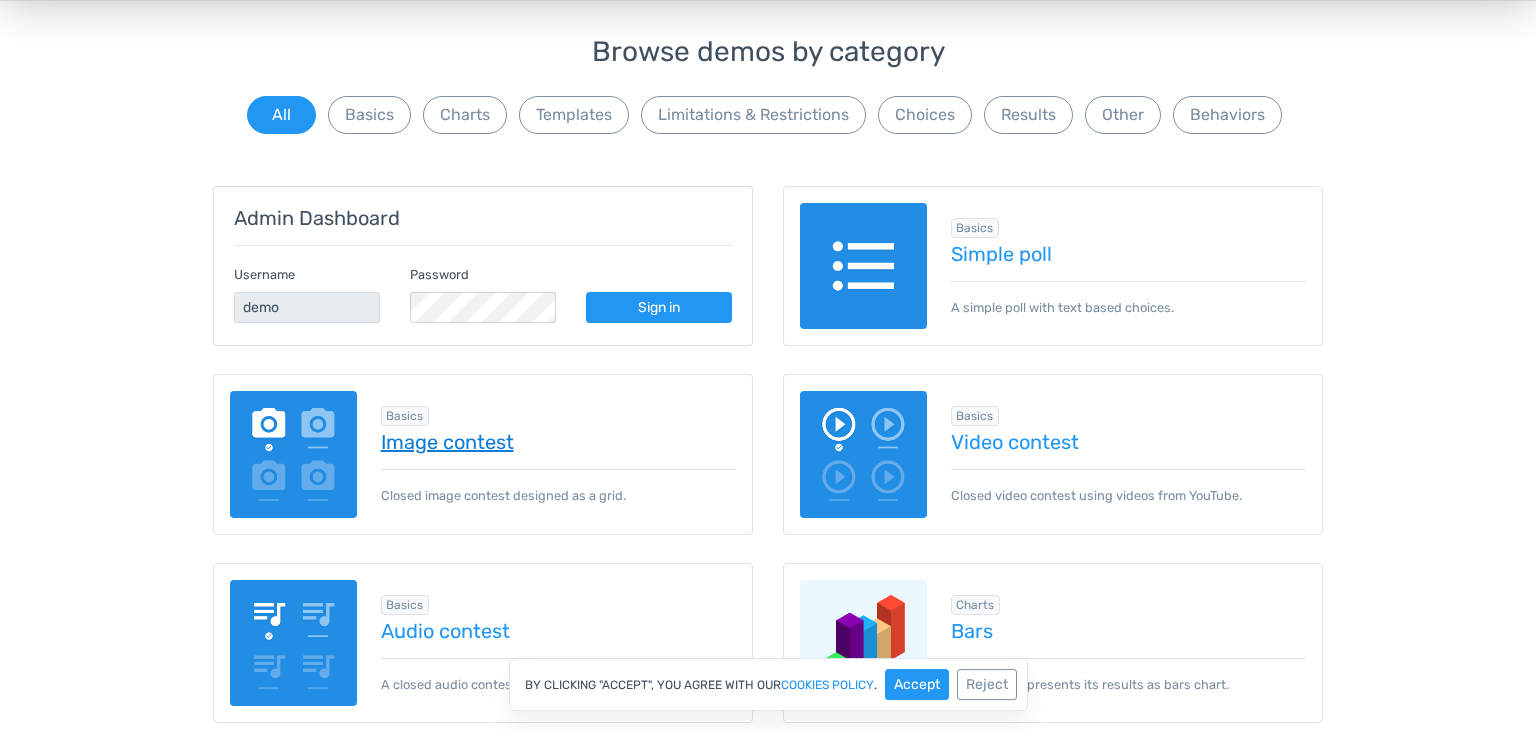 click on "Image contest" at bounding box center (559, 442) 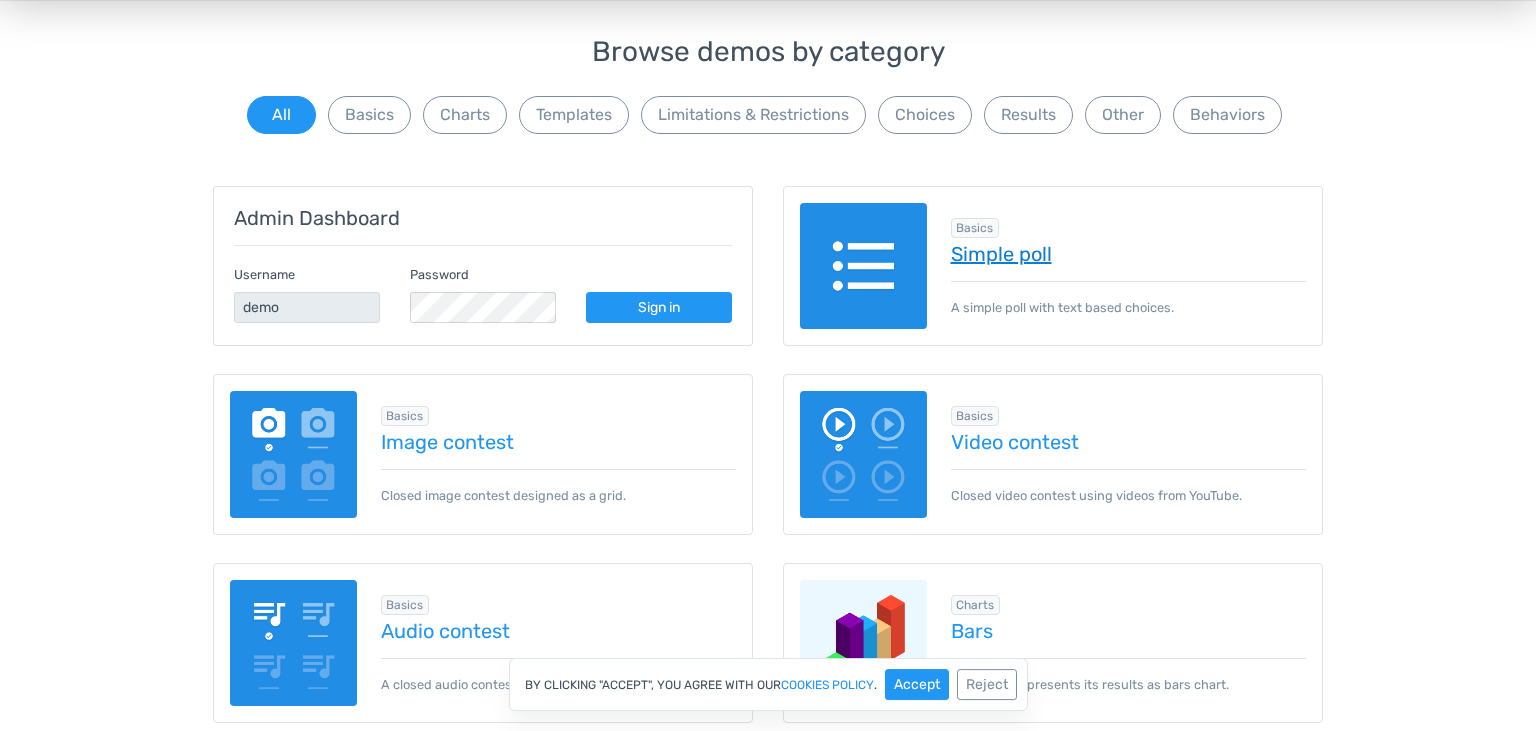 click on "Simple poll" at bounding box center (1129, 254) 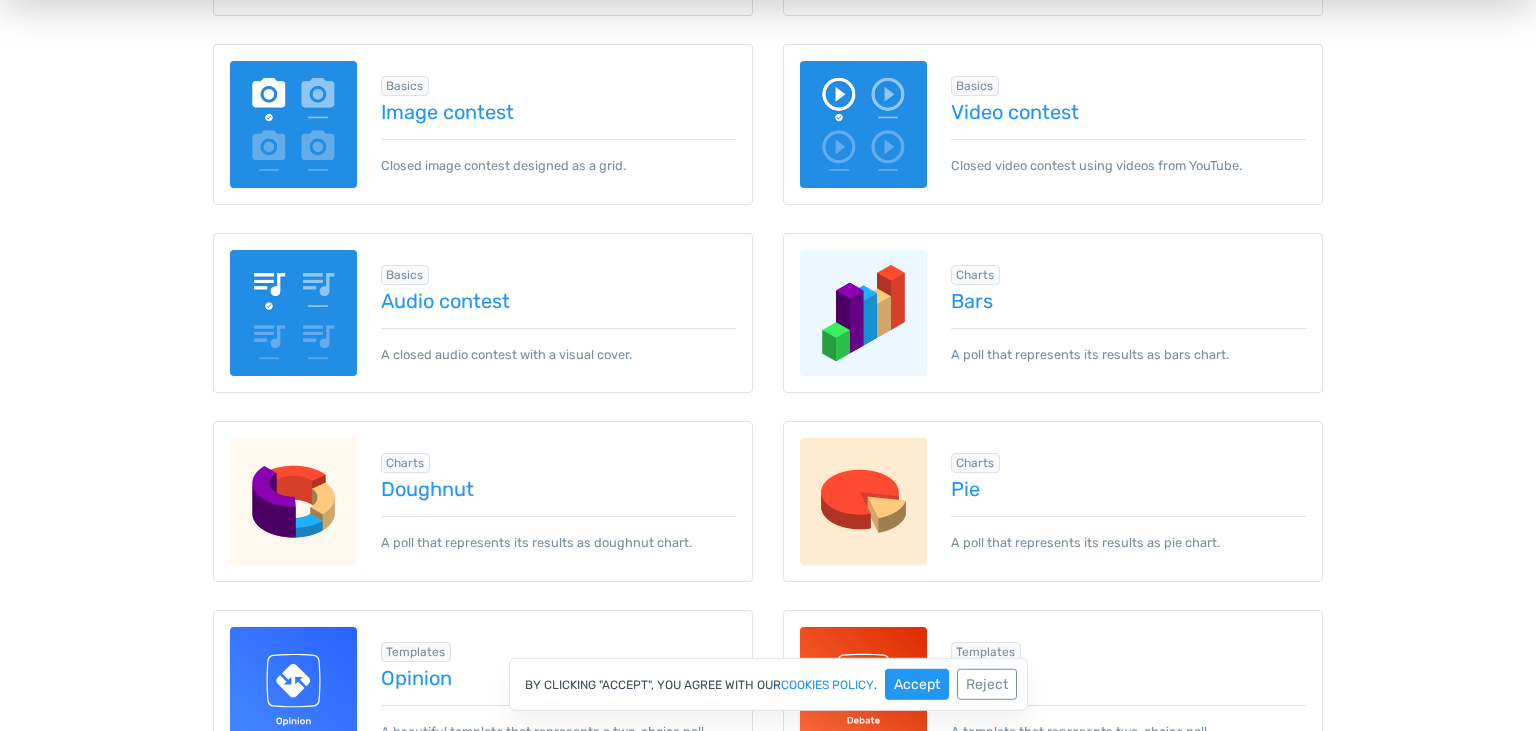 scroll, scrollTop: 517, scrollLeft: 0, axis: vertical 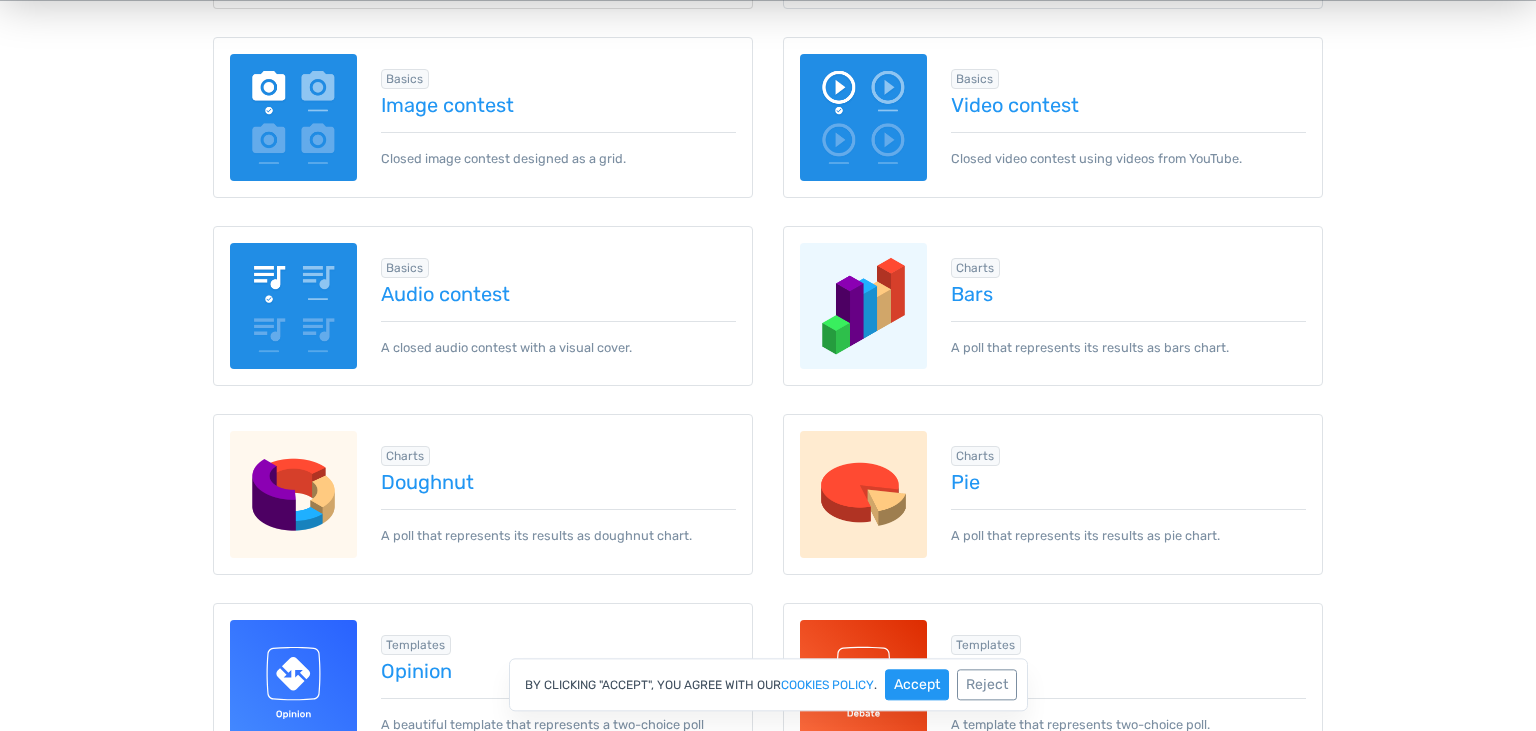 click at bounding box center (863, 117) 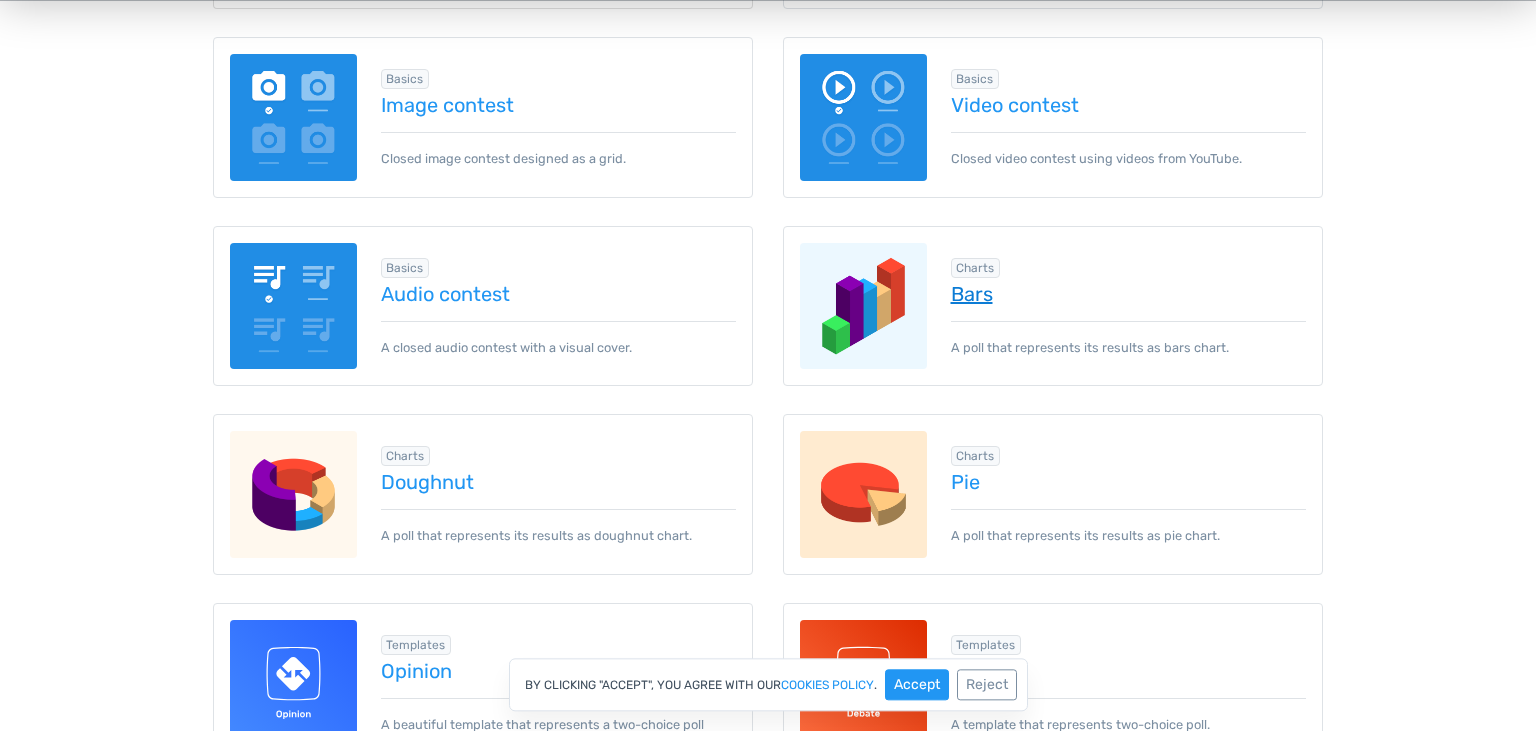 click on "Bars" at bounding box center [1129, 294] 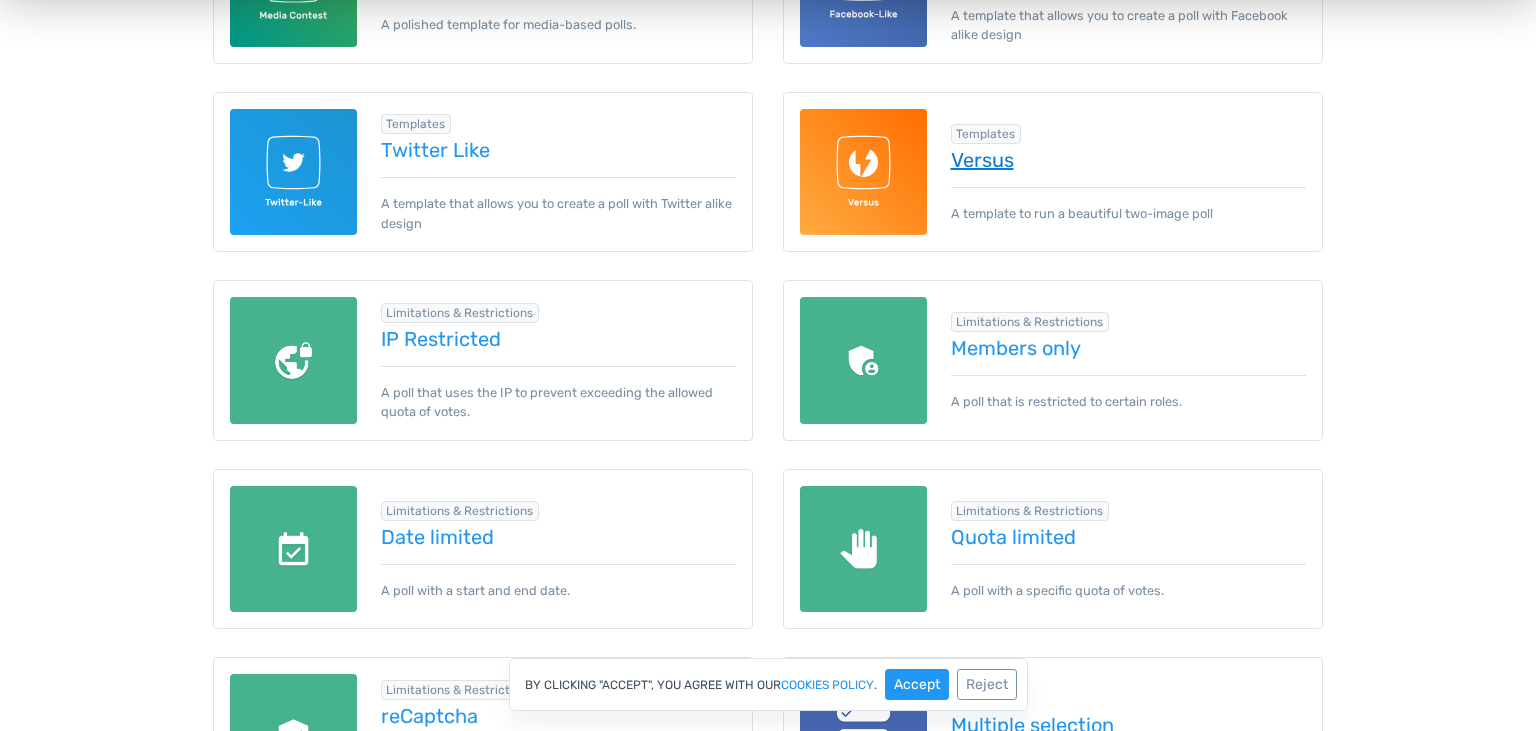 scroll, scrollTop: 1406, scrollLeft: 0, axis: vertical 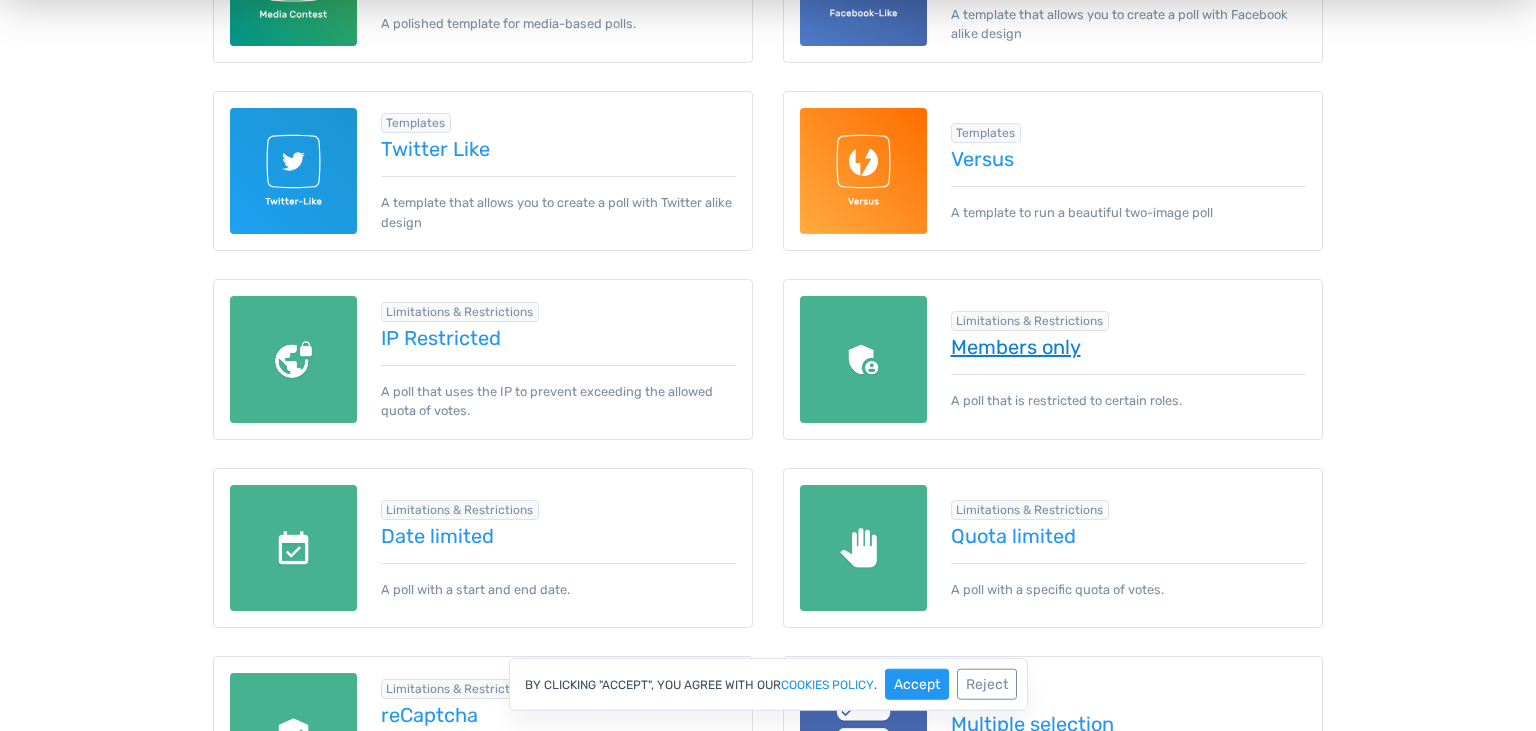 click on "Members only" at bounding box center (1129, 347) 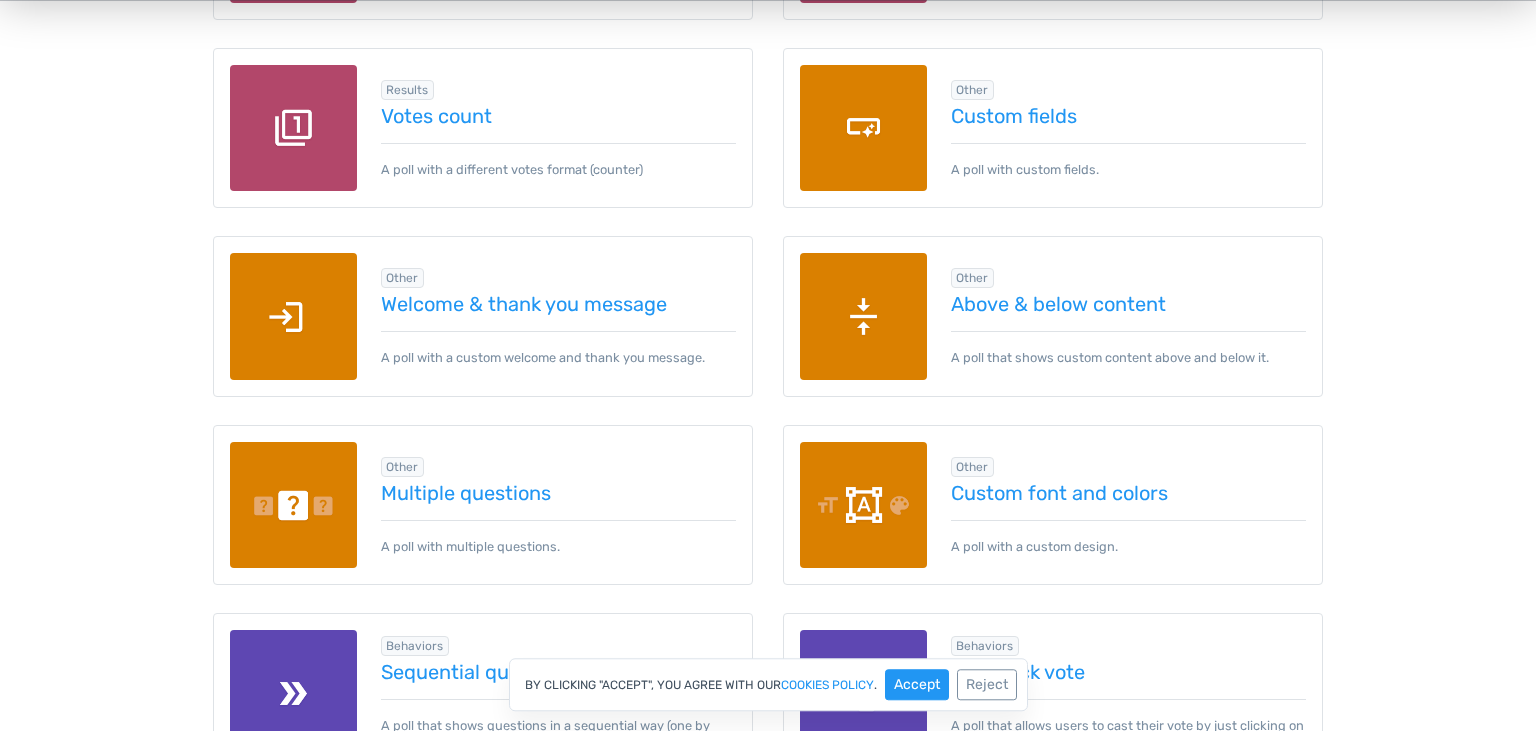 scroll, scrollTop: 2583, scrollLeft: 0, axis: vertical 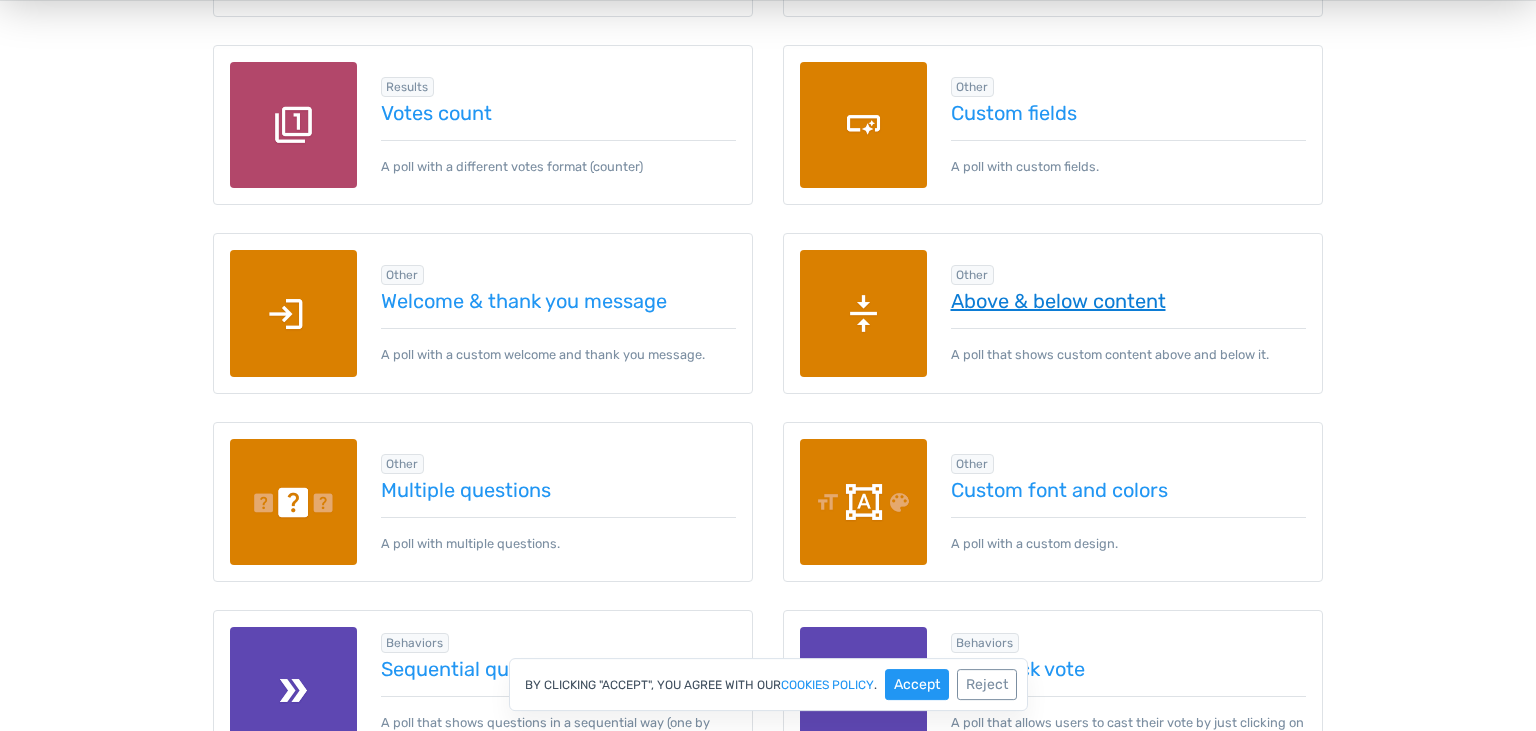 click on "Above & below content" at bounding box center (1129, 301) 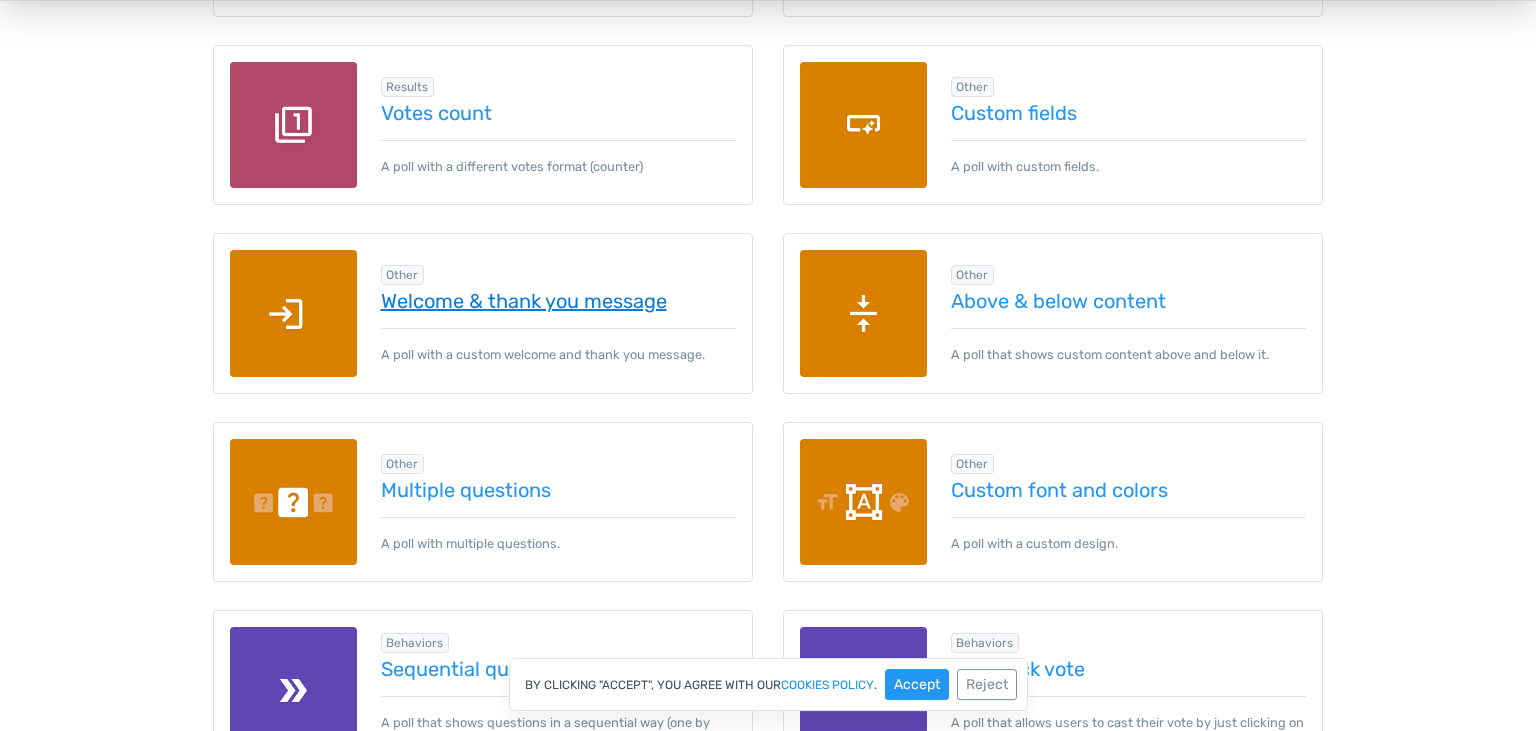 click on "Welcome & thank you message" at bounding box center [559, 301] 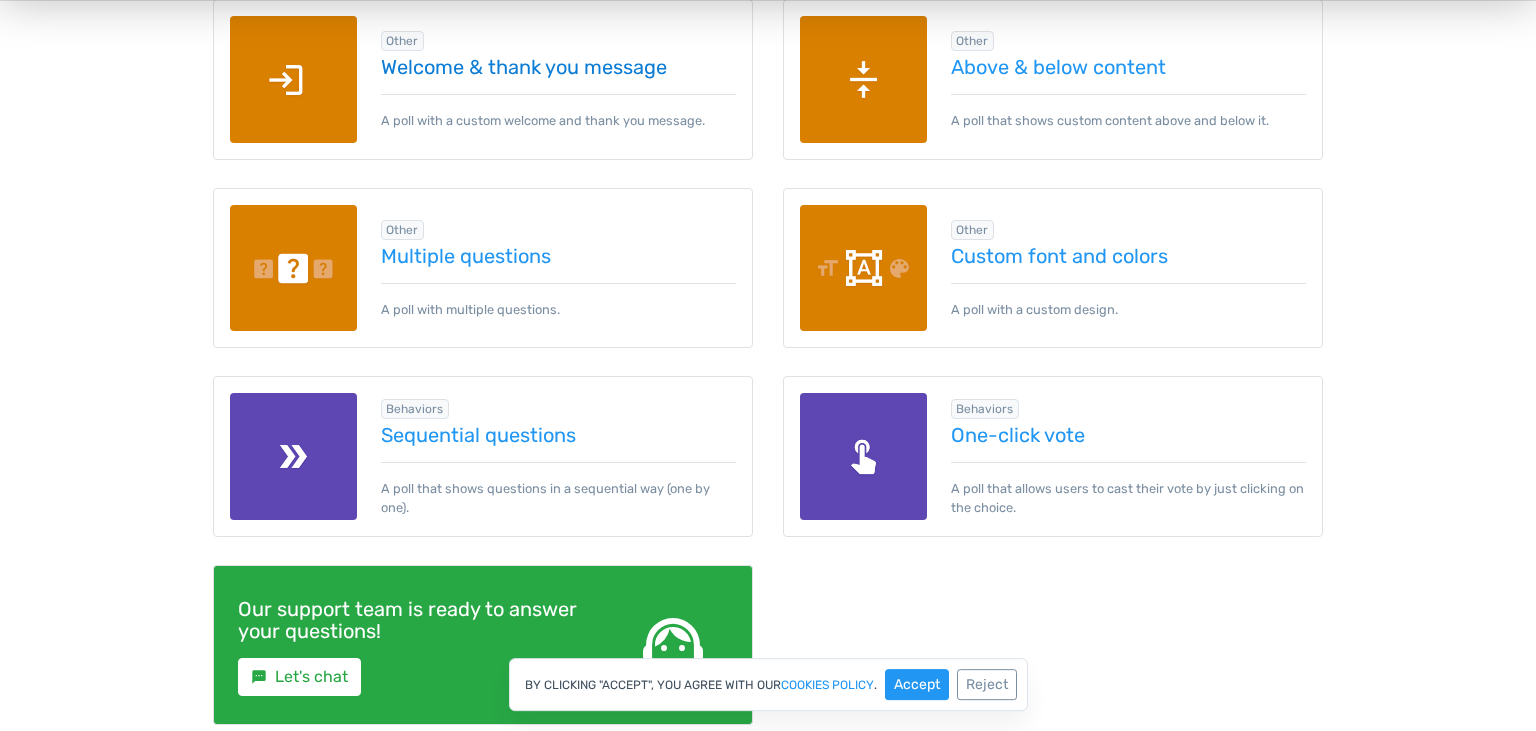 scroll, scrollTop: 2832, scrollLeft: 0, axis: vertical 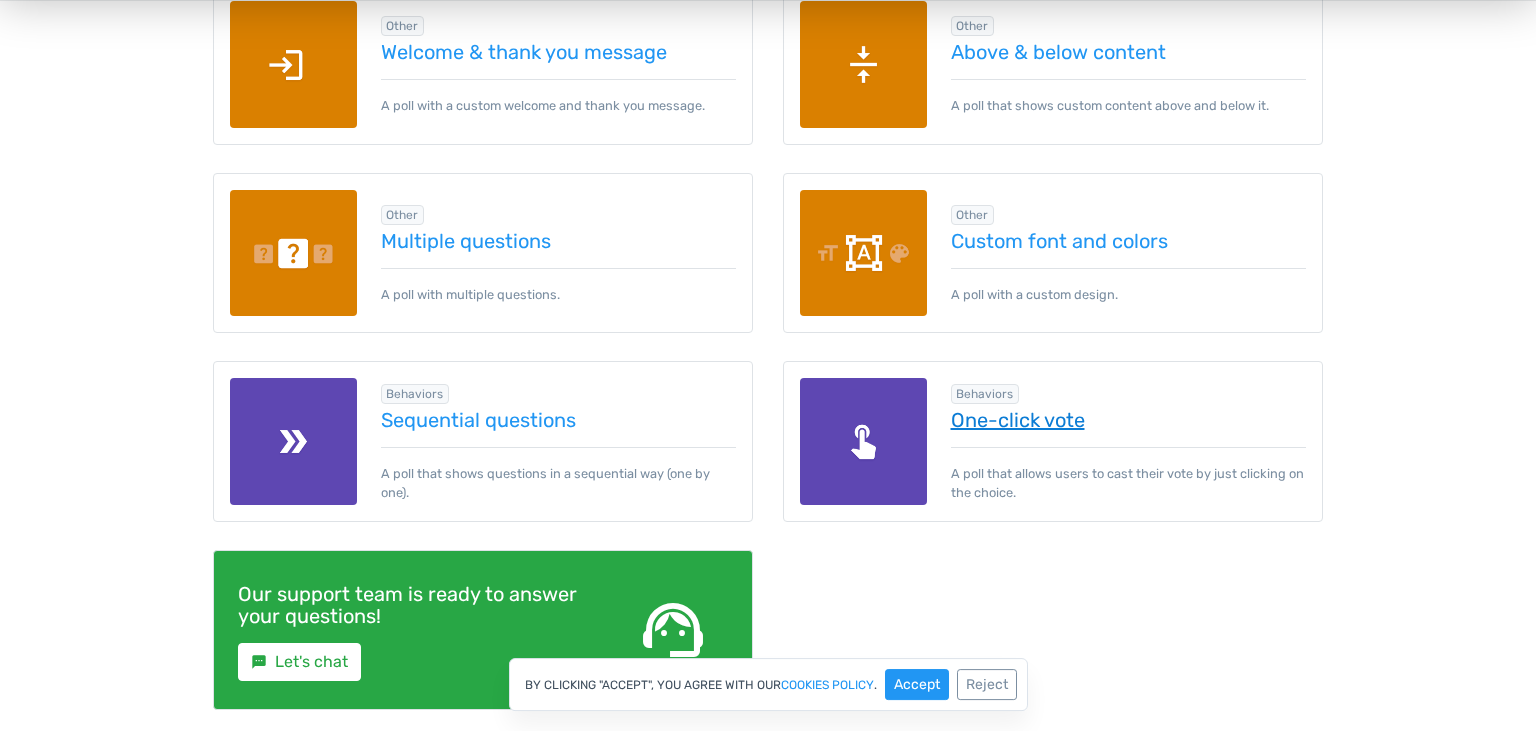 click on "One-click vote" at bounding box center (1129, 420) 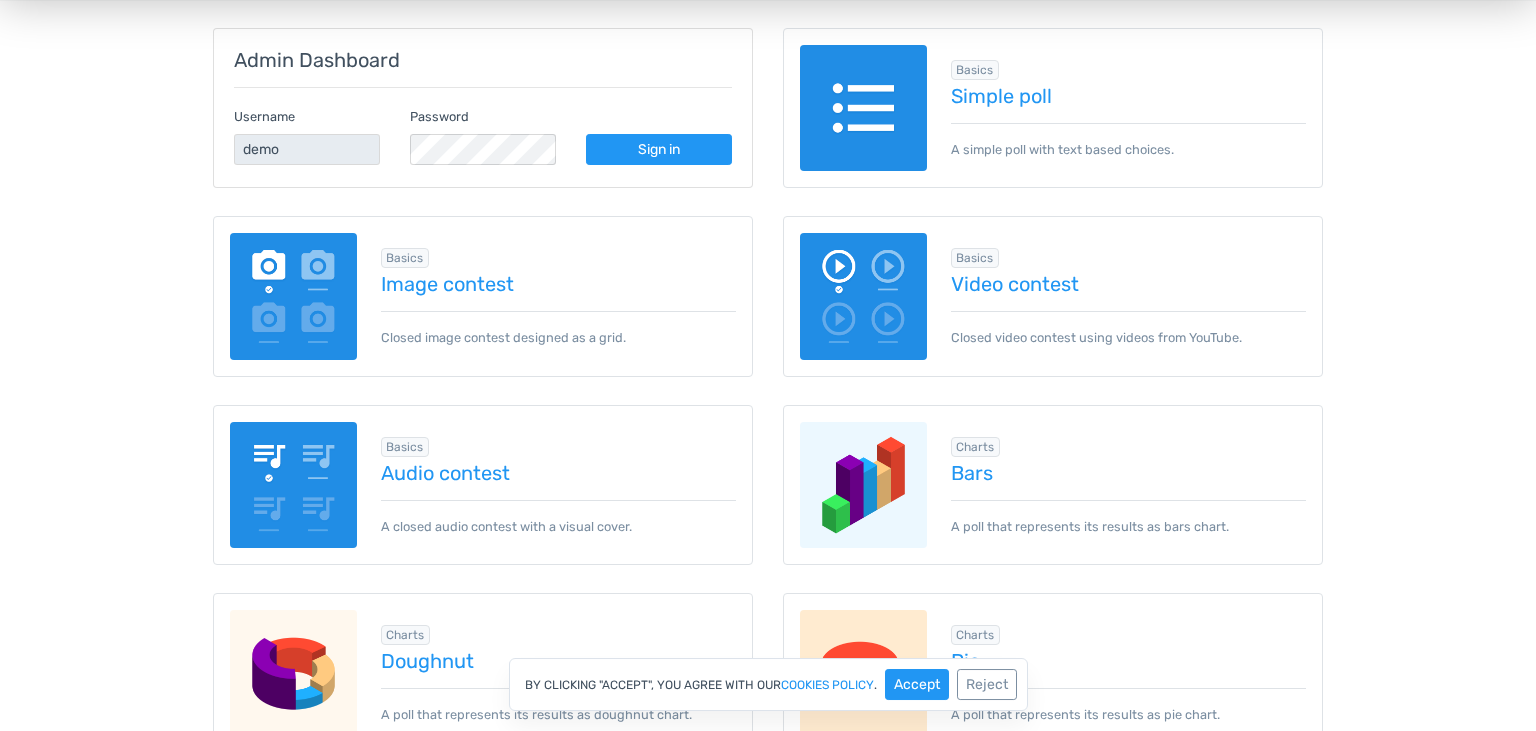 scroll, scrollTop: 0, scrollLeft: 0, axis: both 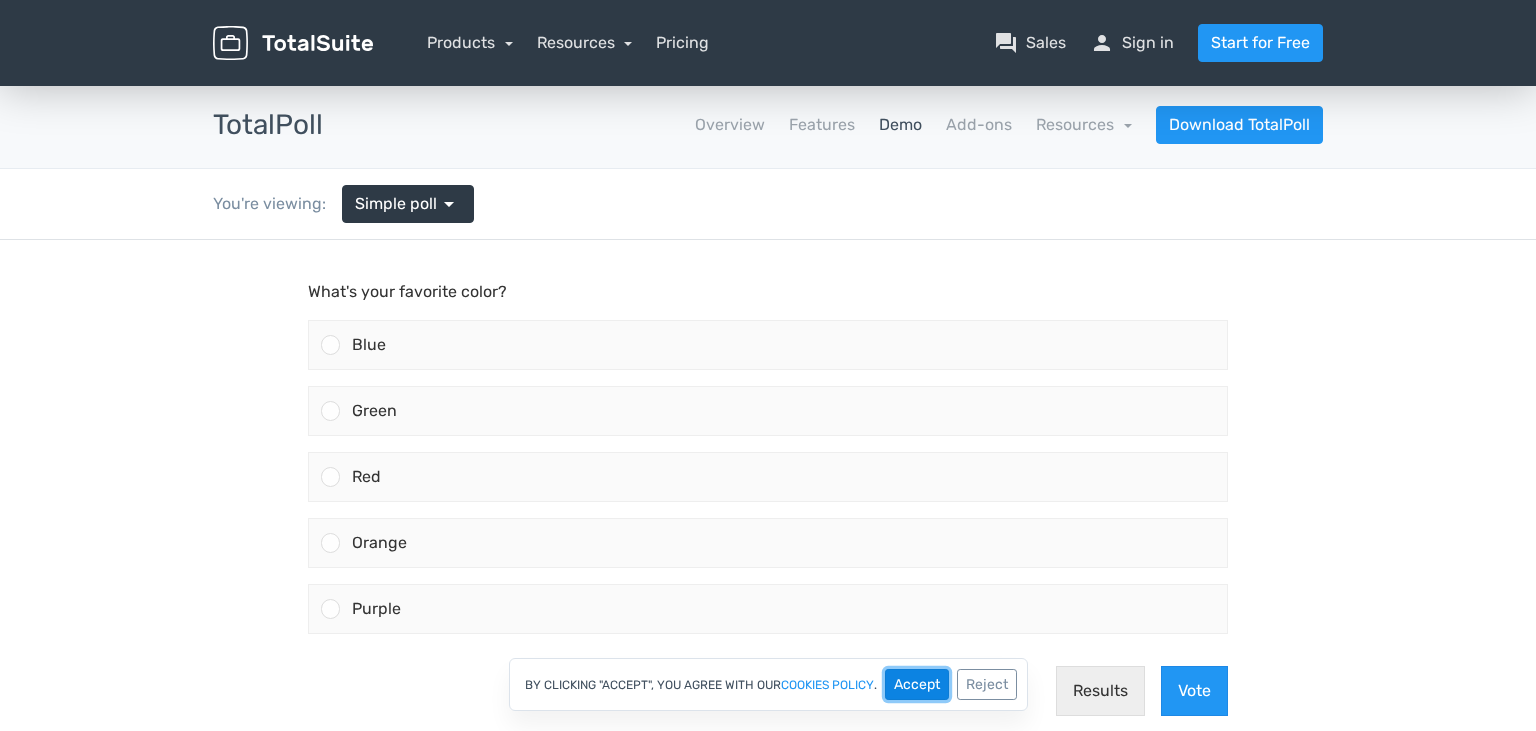 click on "Accept" at bounding box center [917, 684] 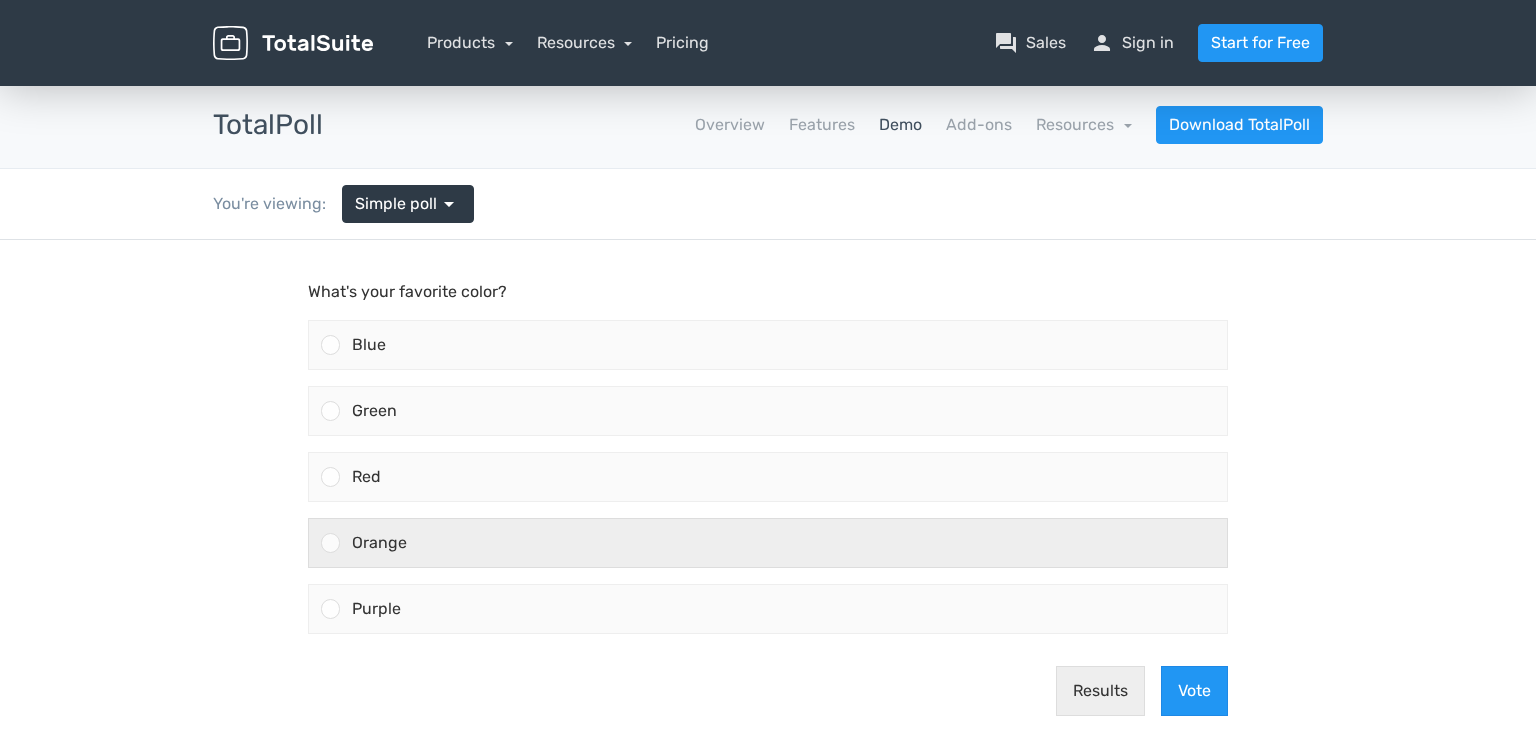 scroll, scrollTop: 174, scrollLeft: 0, axis: vertical 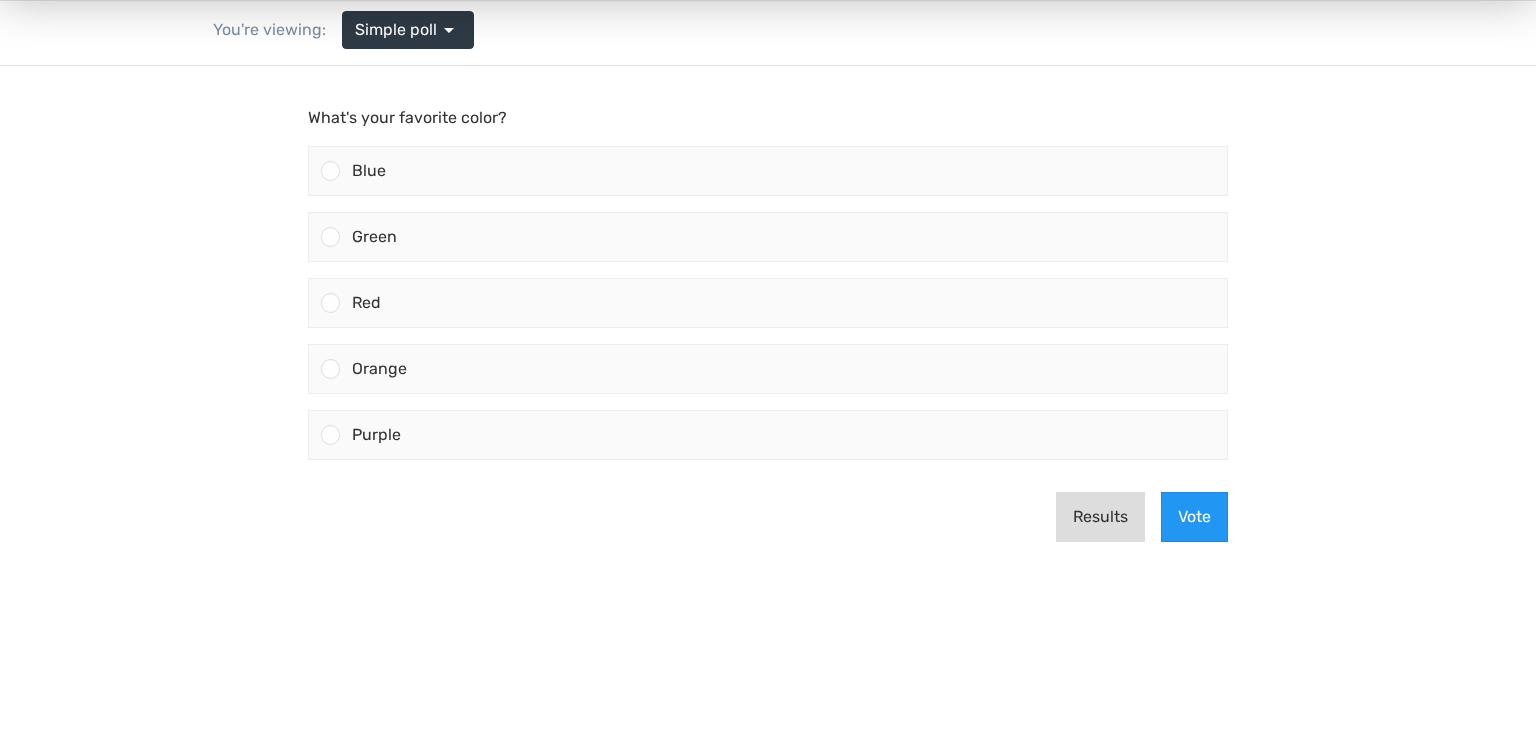 click on "Results" at bounding box center (1100, 517) 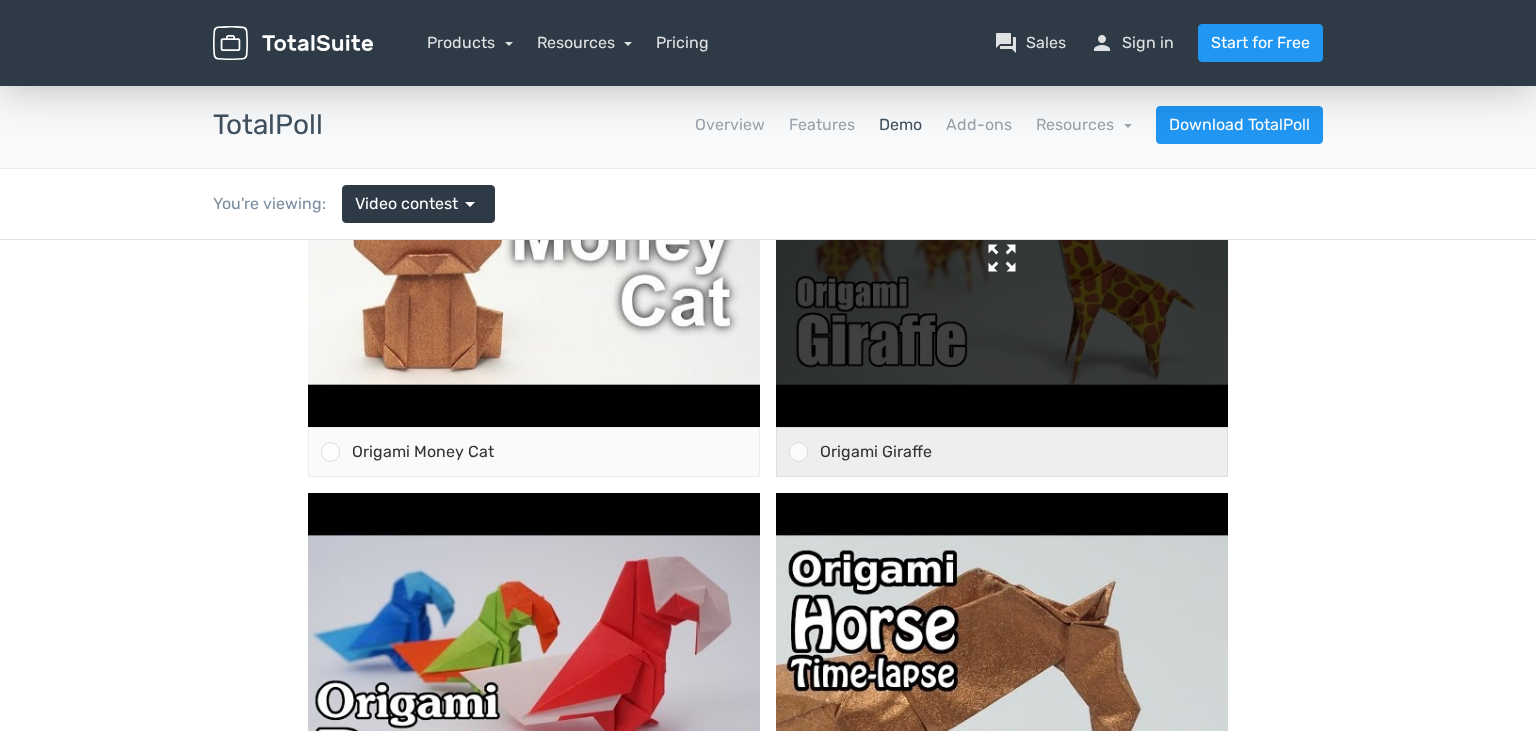 scroll, scrollTop: 275, scrollLeft: 0, axis: vertical 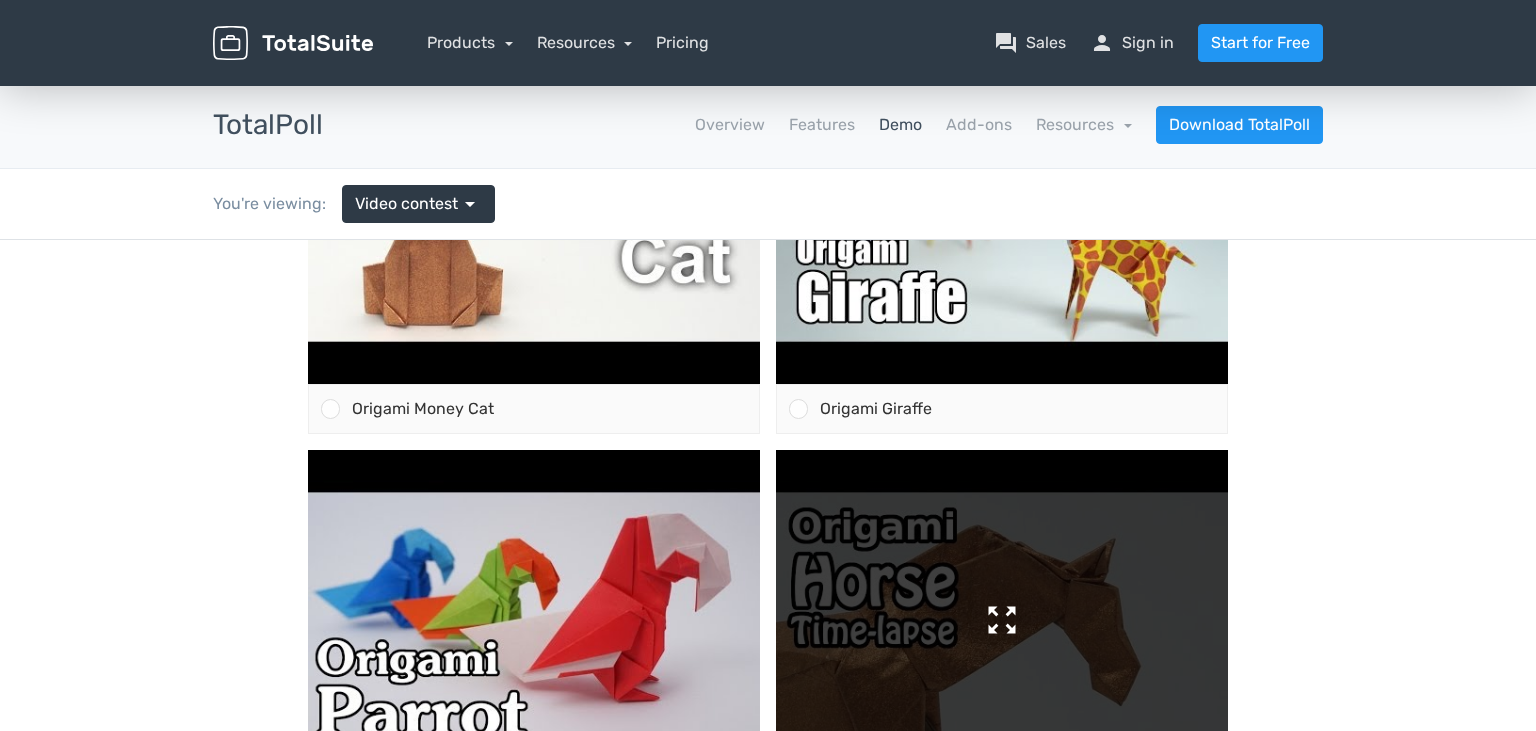 click at bounding box center [1002, 619] 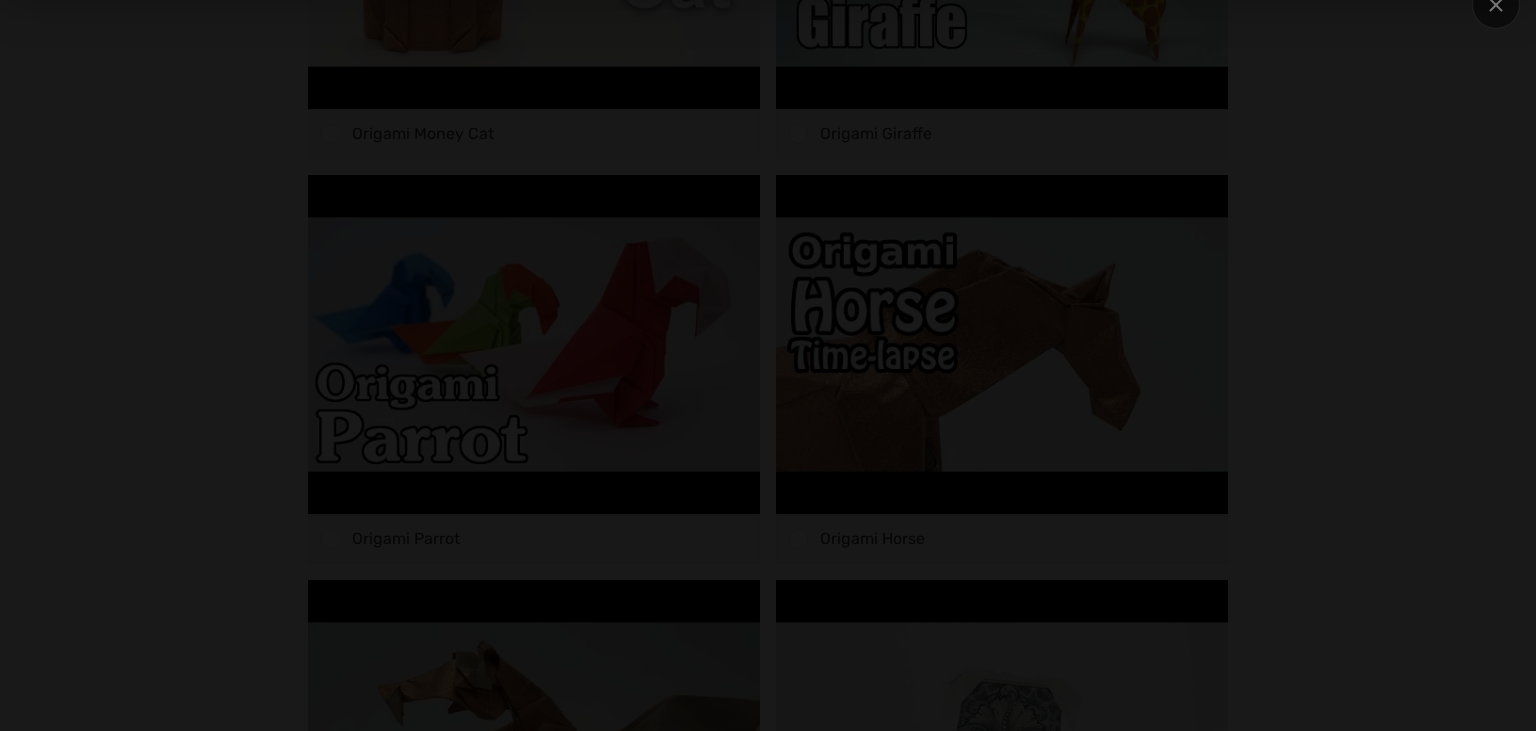 scroll, scrollTop: 278, scrollLeft: 0, axis: vertical 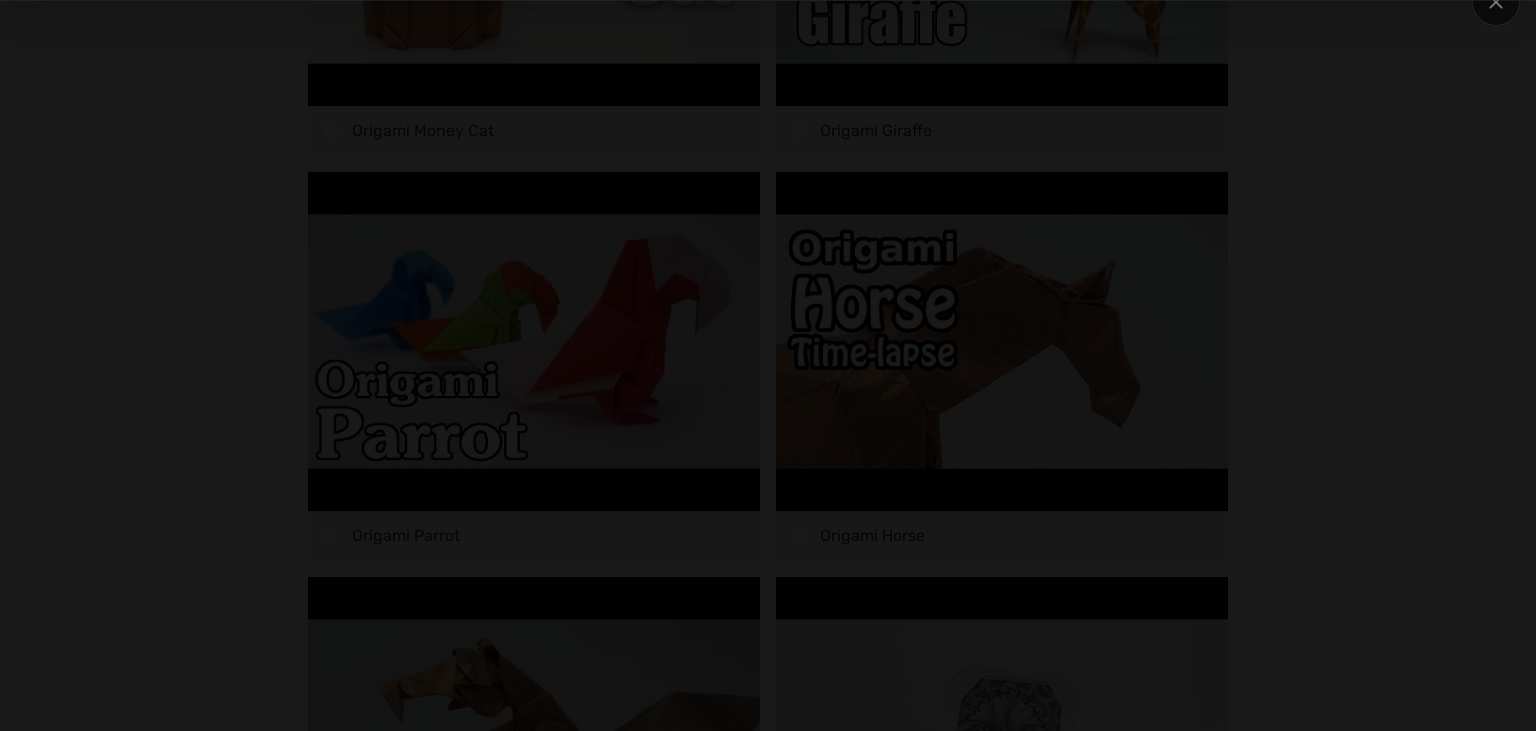 click at bounding box center (768, 533) 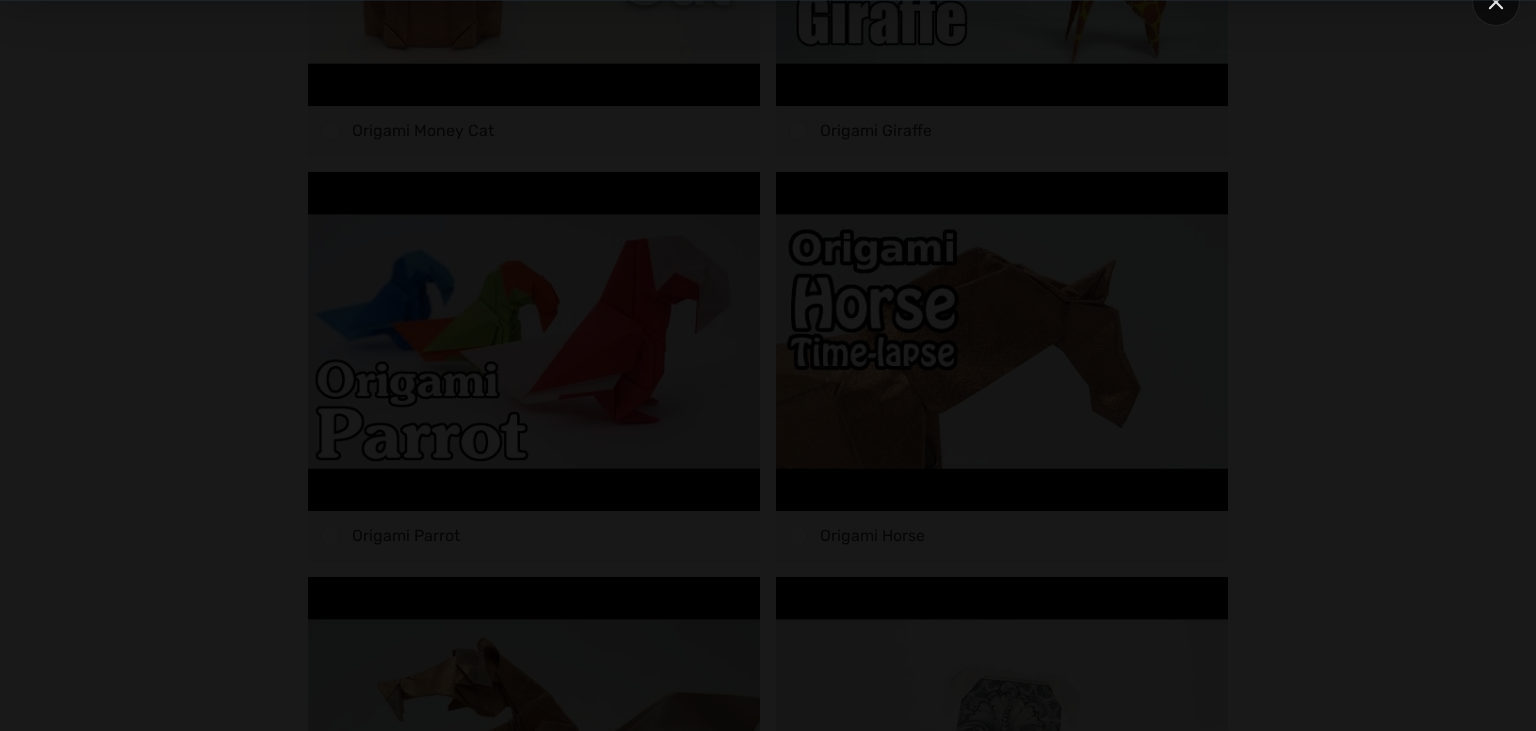 click at bounding box center [1496, 3] 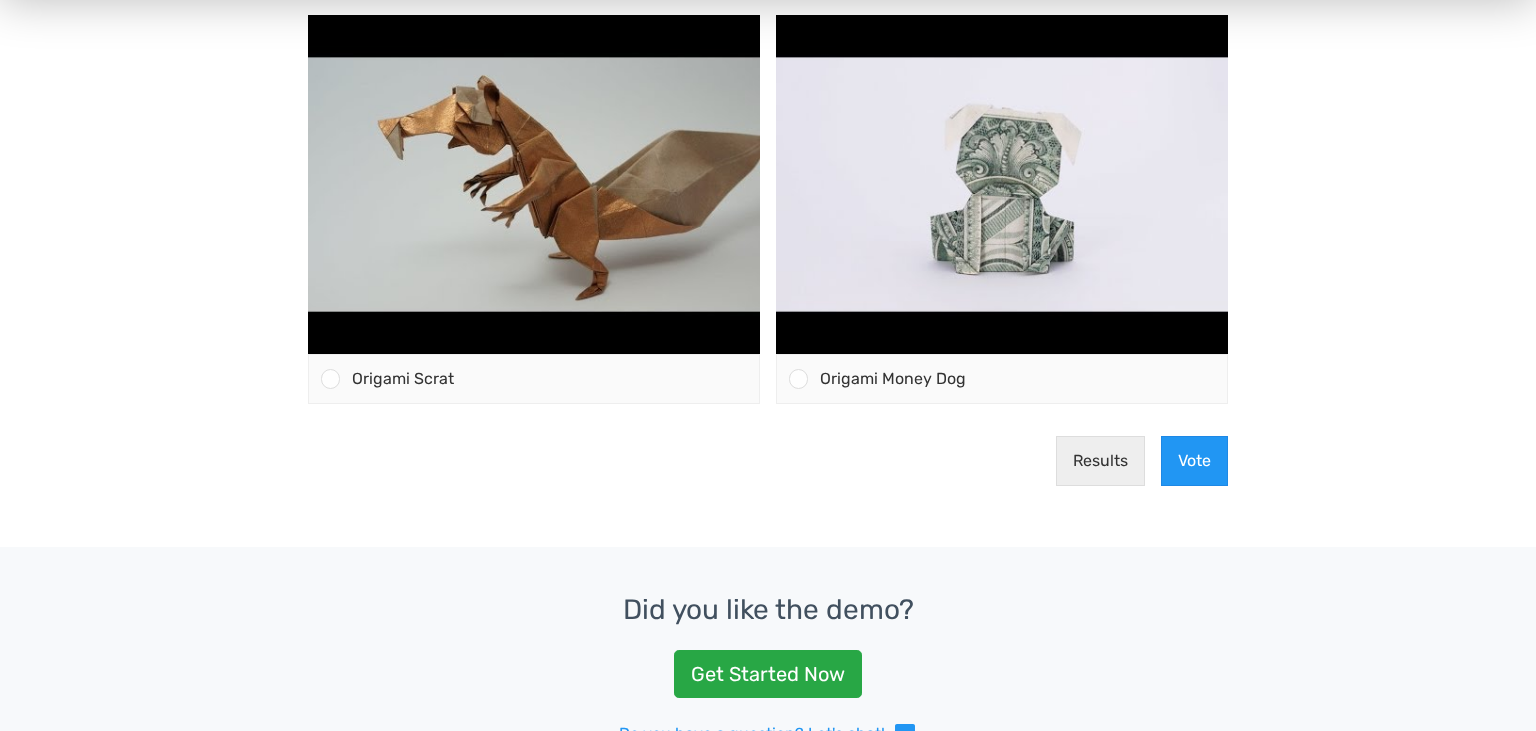scroll, scrollTop: 841, scrollLeft: 0, axis: vertical 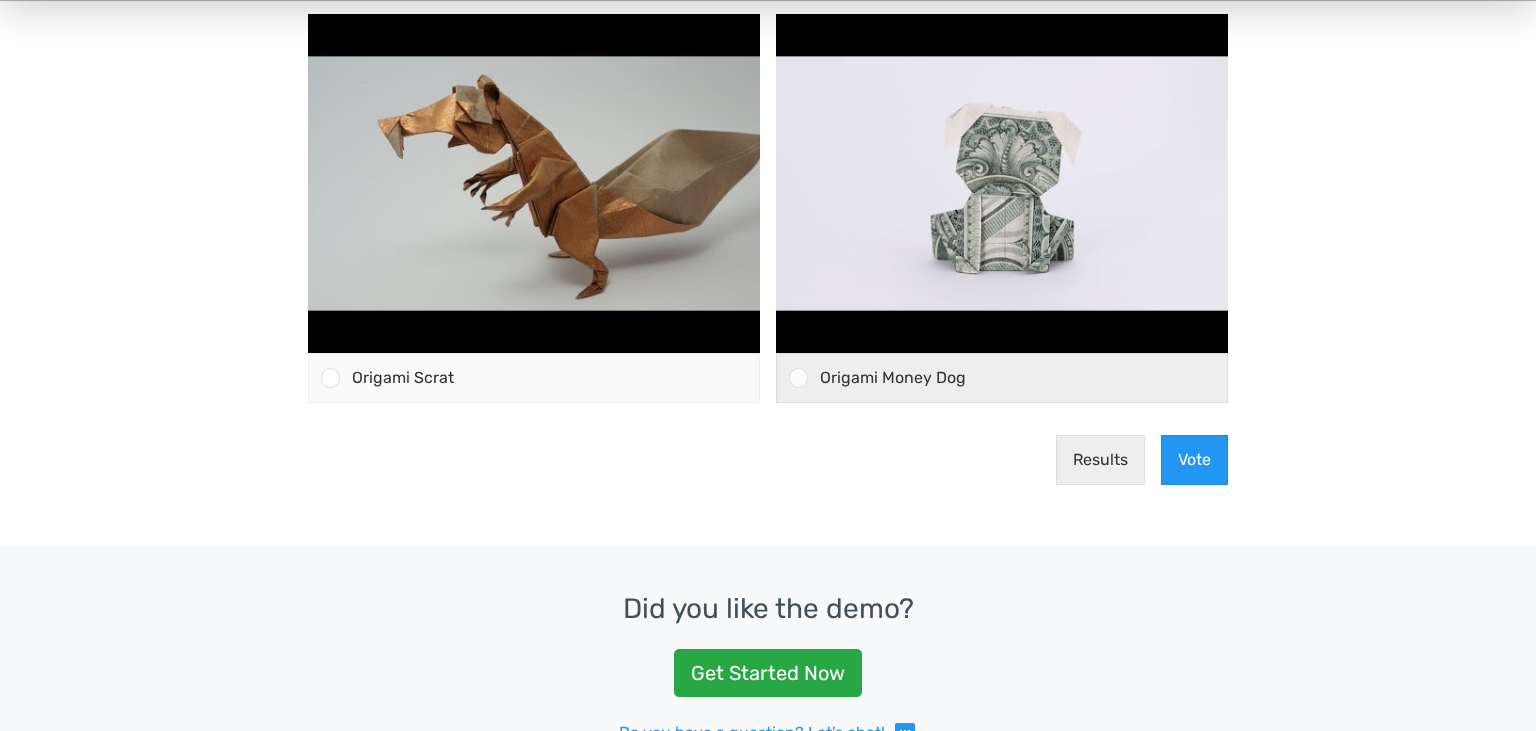 click on "Origami Money Dog" at bounding box center [893, 378] 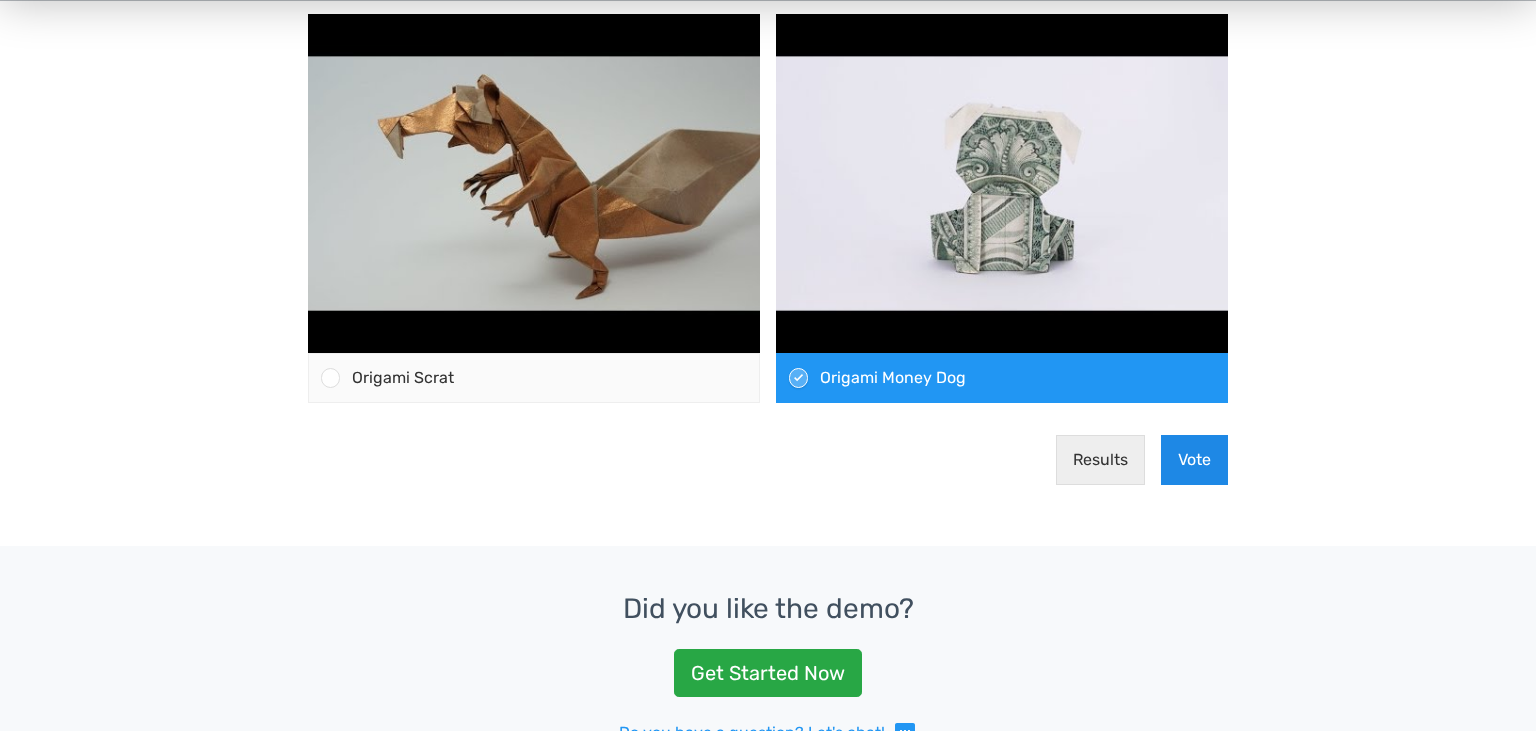 click on "Vote" at bounding box center (1194, 461) 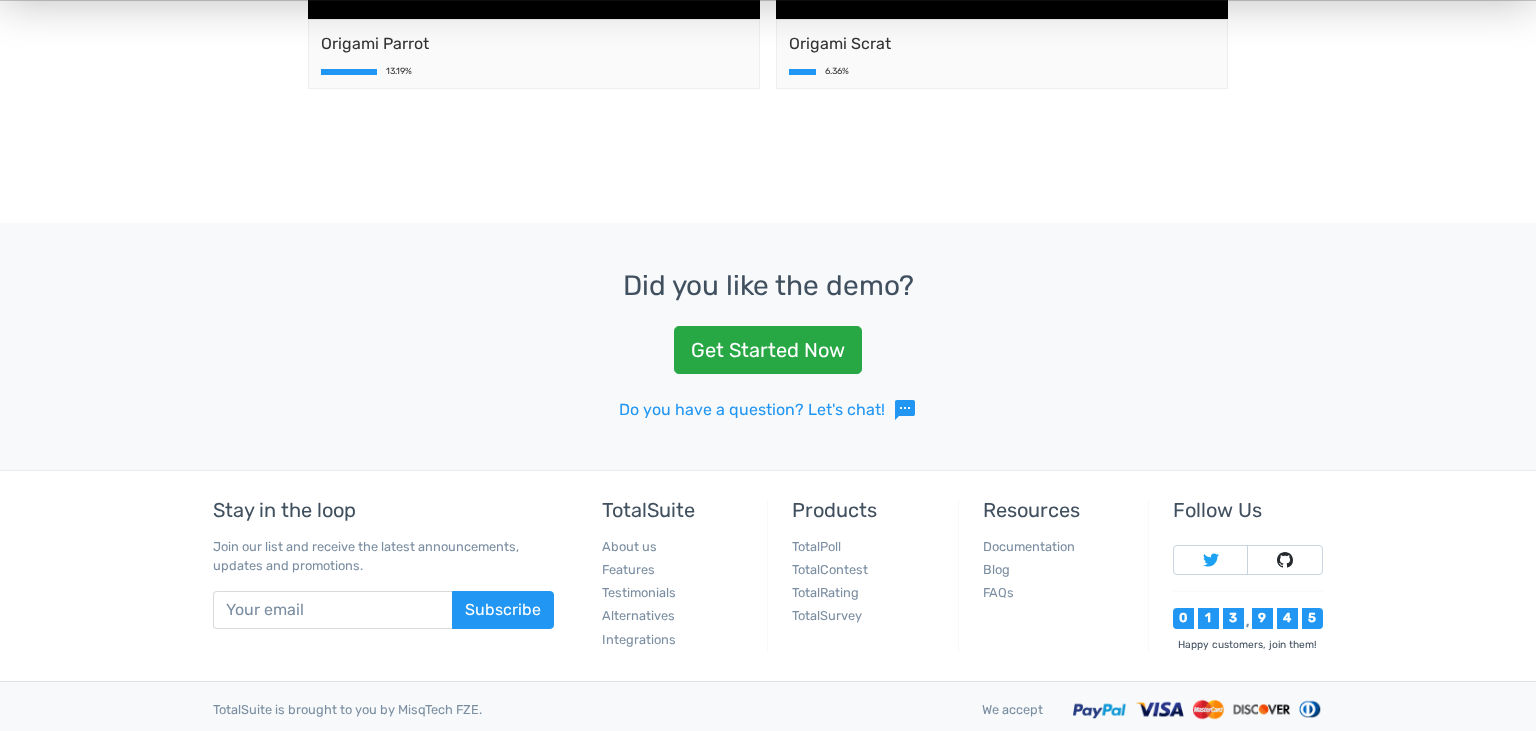 scroll, scrollTop: 1544, scrollLeft: 0, axis: vertical 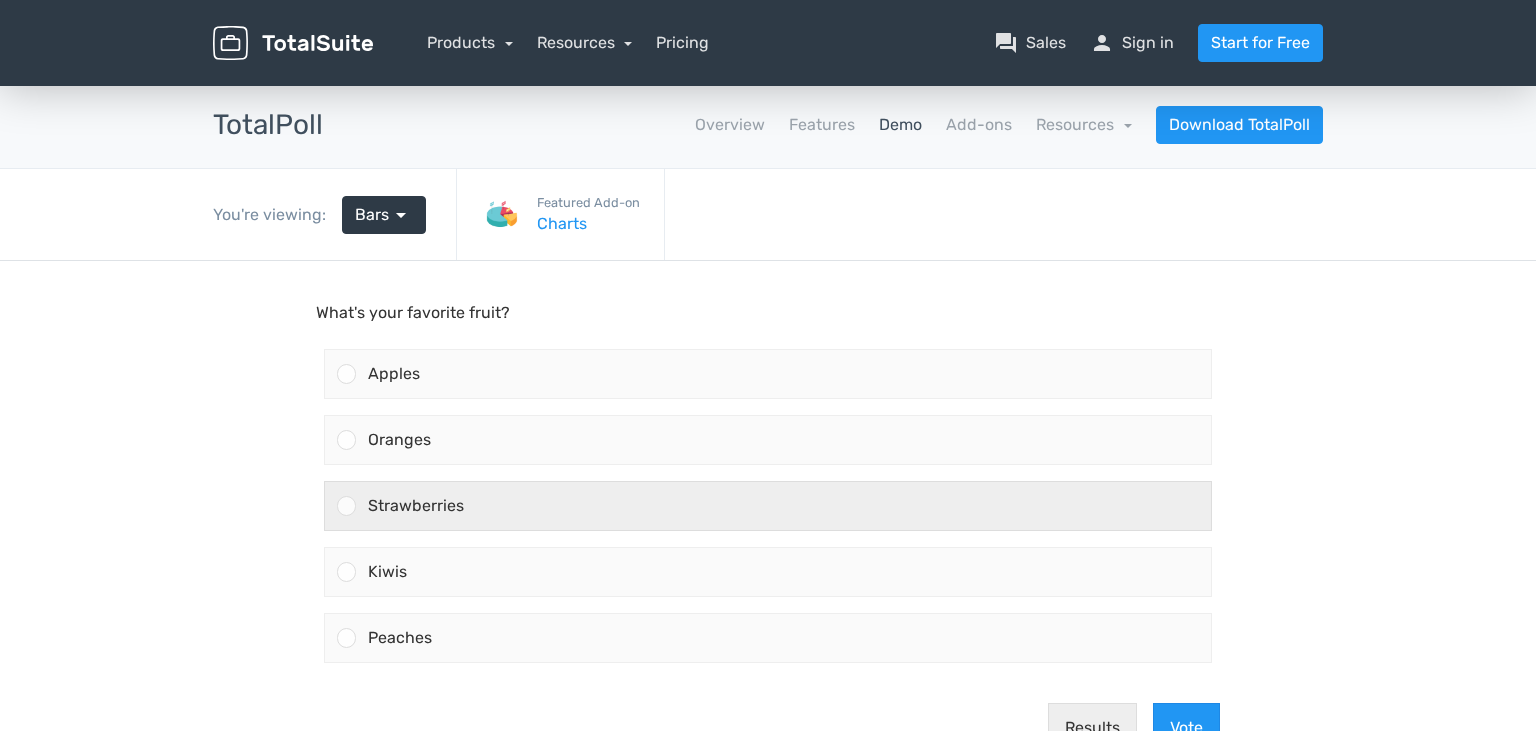 click on "Strawberries" at bounding box center [783, 506] 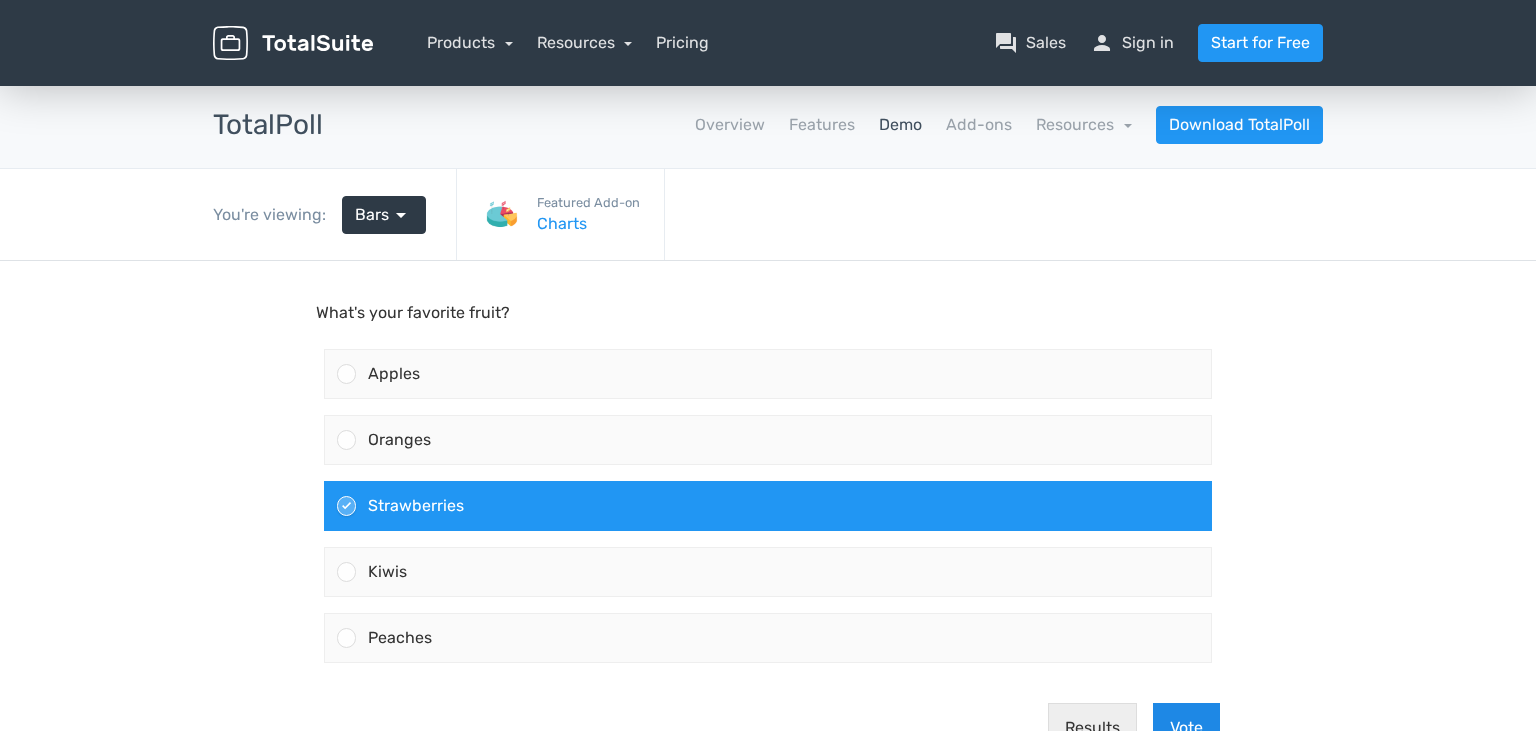 click on "Vote" at bounding box center (1186, 728) 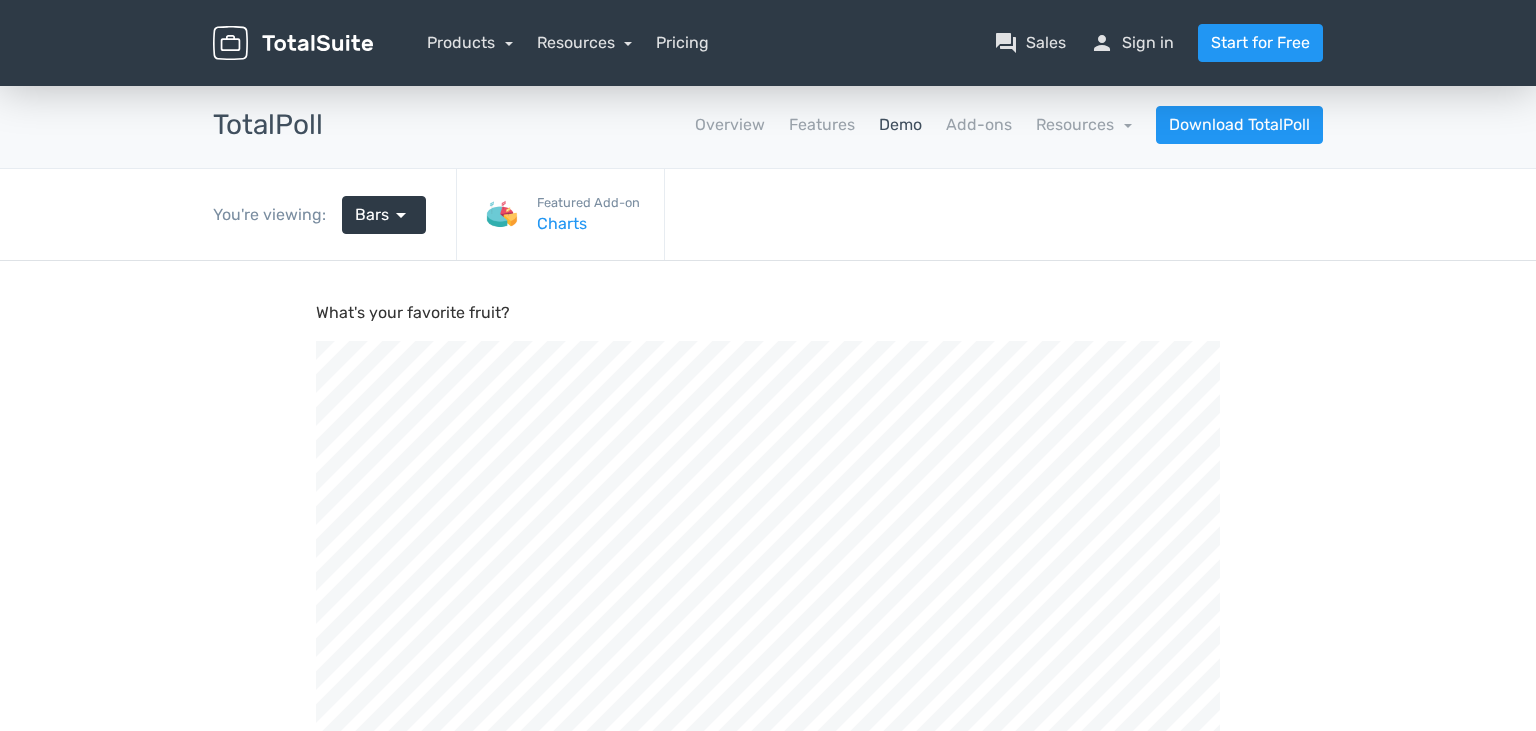 scroll, scrollTop: 999324, scrollLeft: 998464, axis: both 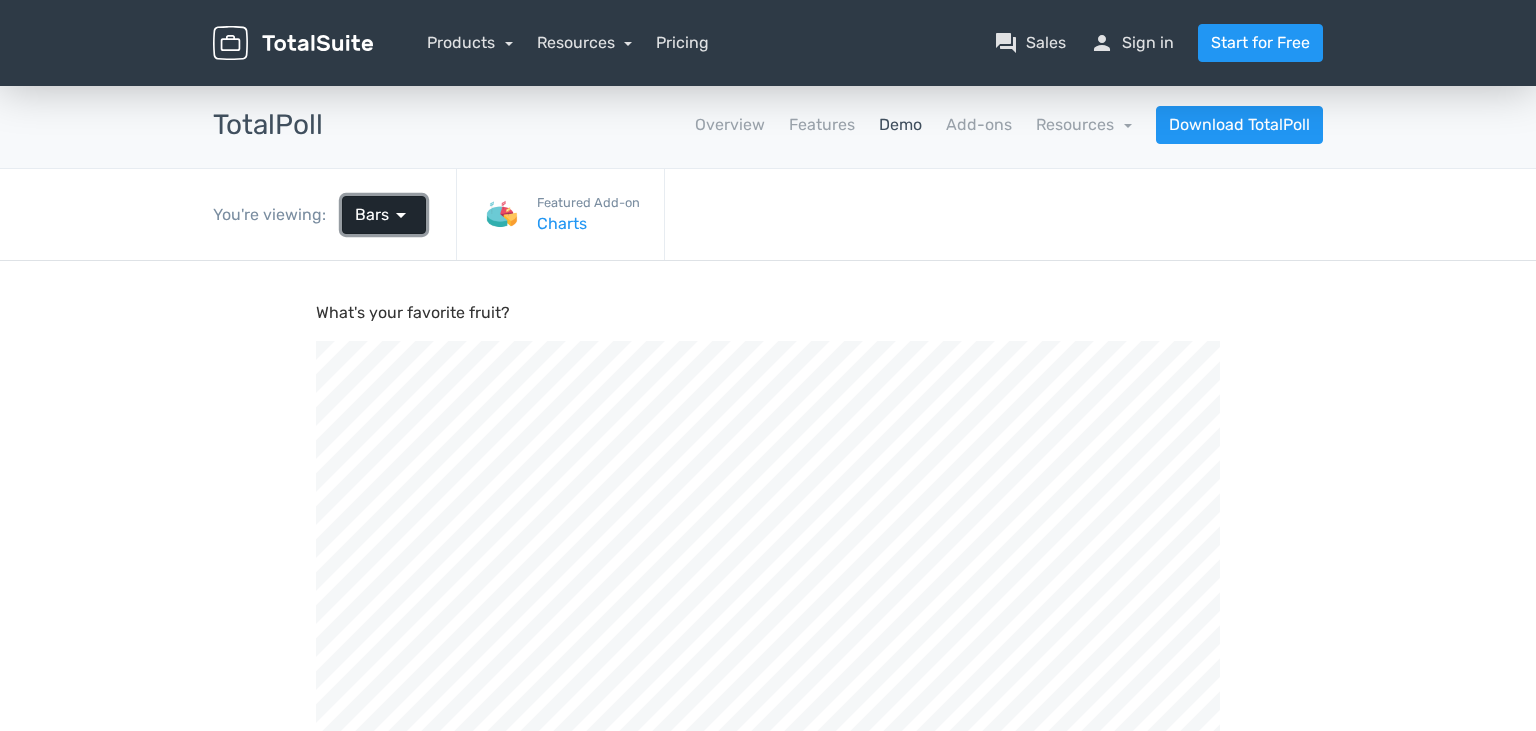 click on "arrow_drop_down" at bounding box center [401, 215] 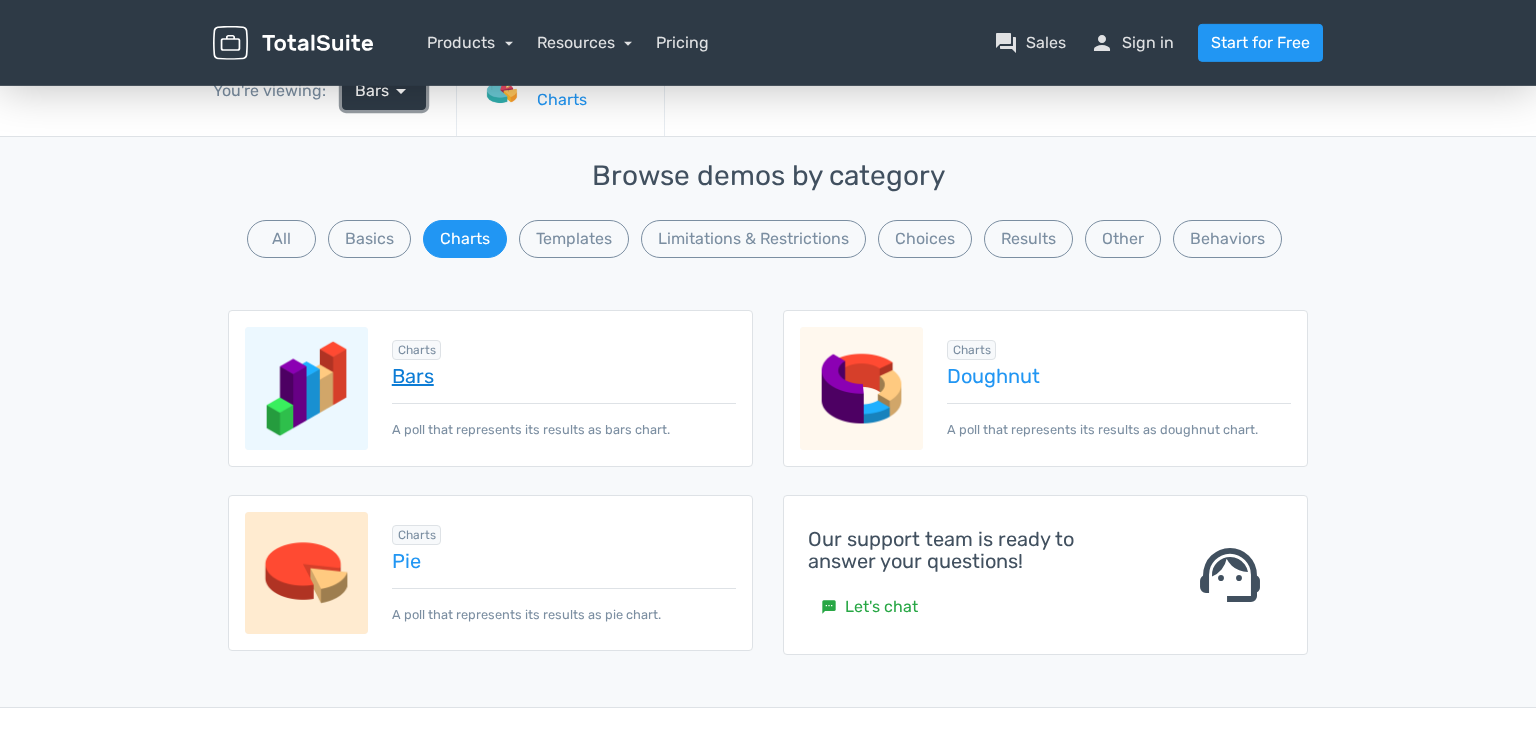 scroll, scrollTop: 152, scrollLeft: 0, axis: vertical 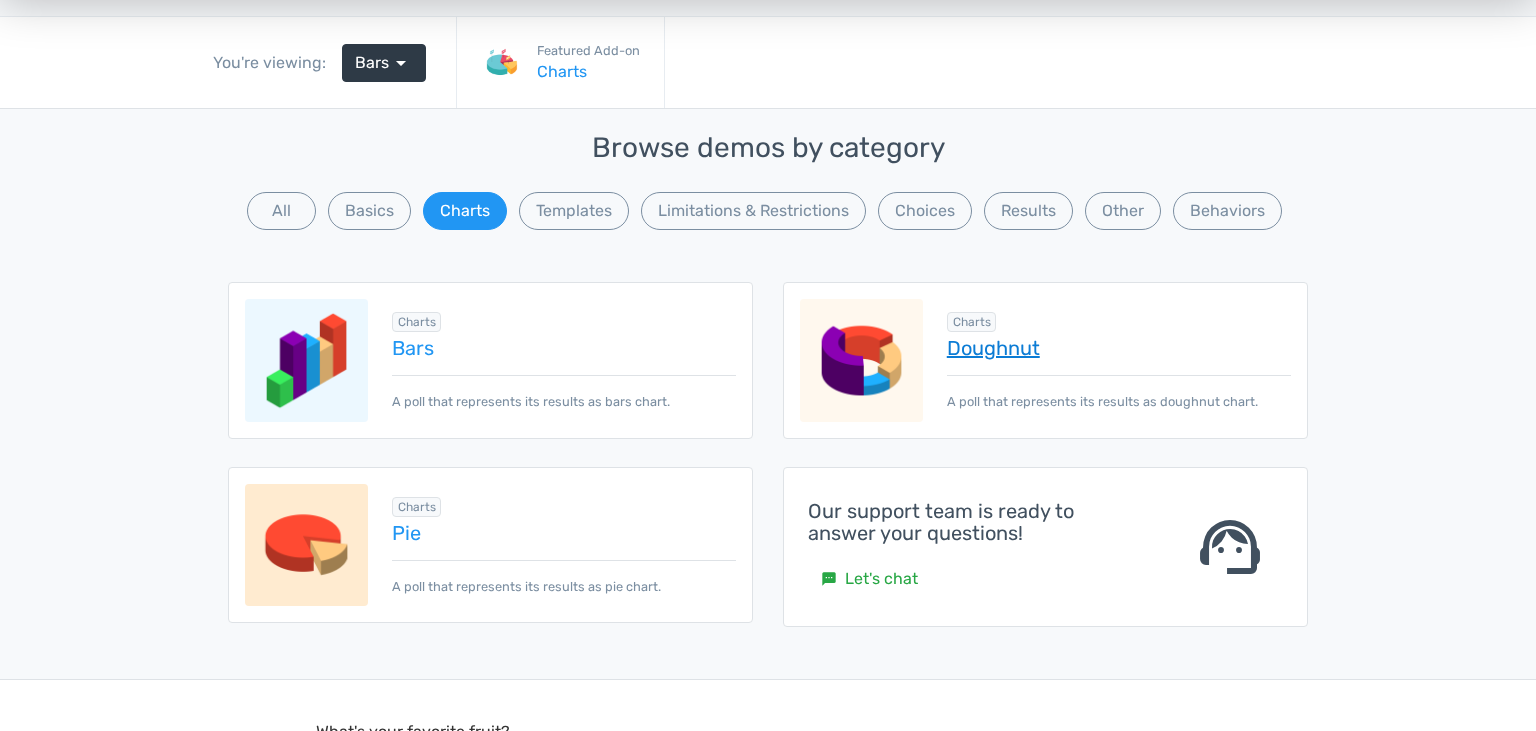 click on "Doughnut" at bounding box center [1119, 348] 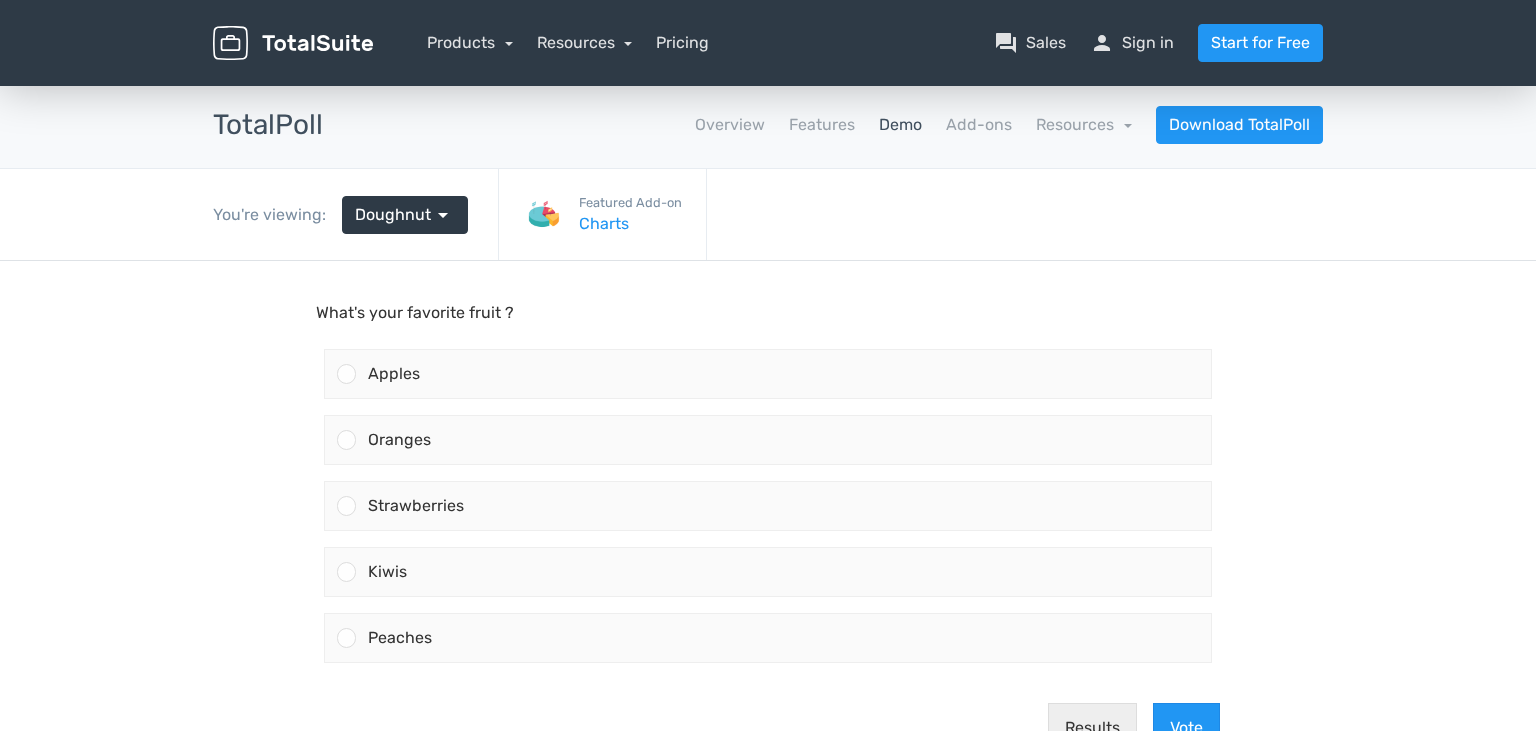 scroll, scrollTop: 0, scrollLeft: 0, axis: both 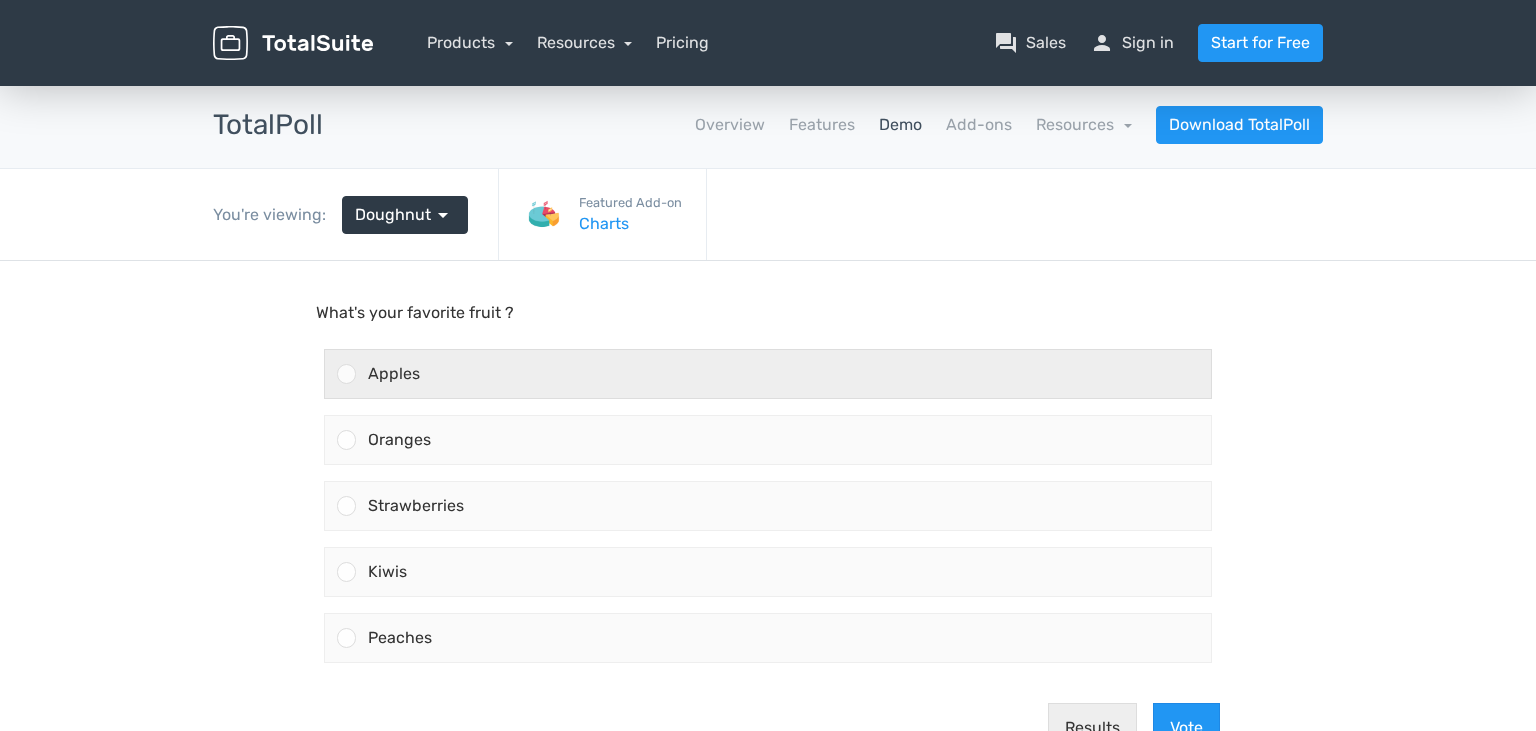 click on "Apples" at bounding box center [768, 374] 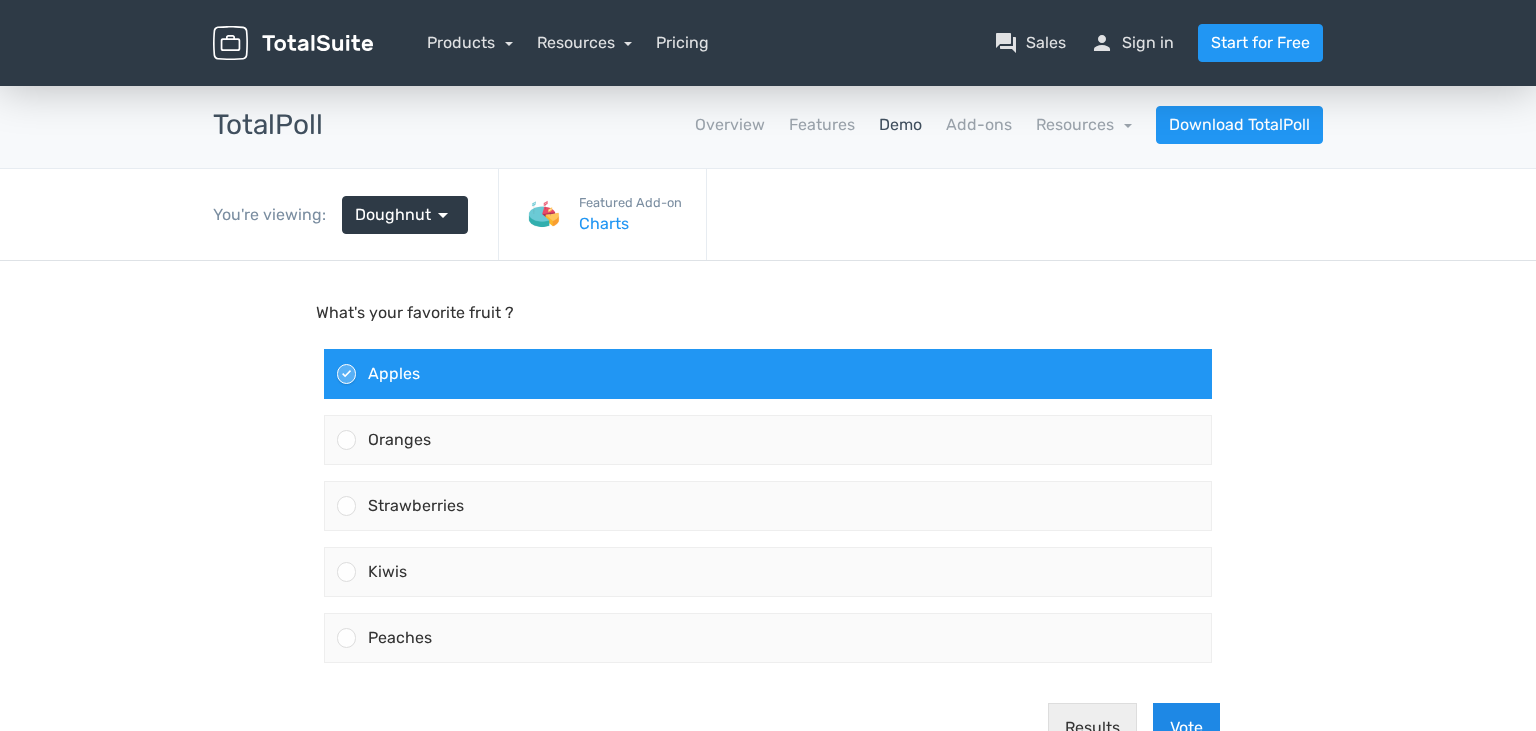 click on "Vote" at bounding box center (1186, 728) 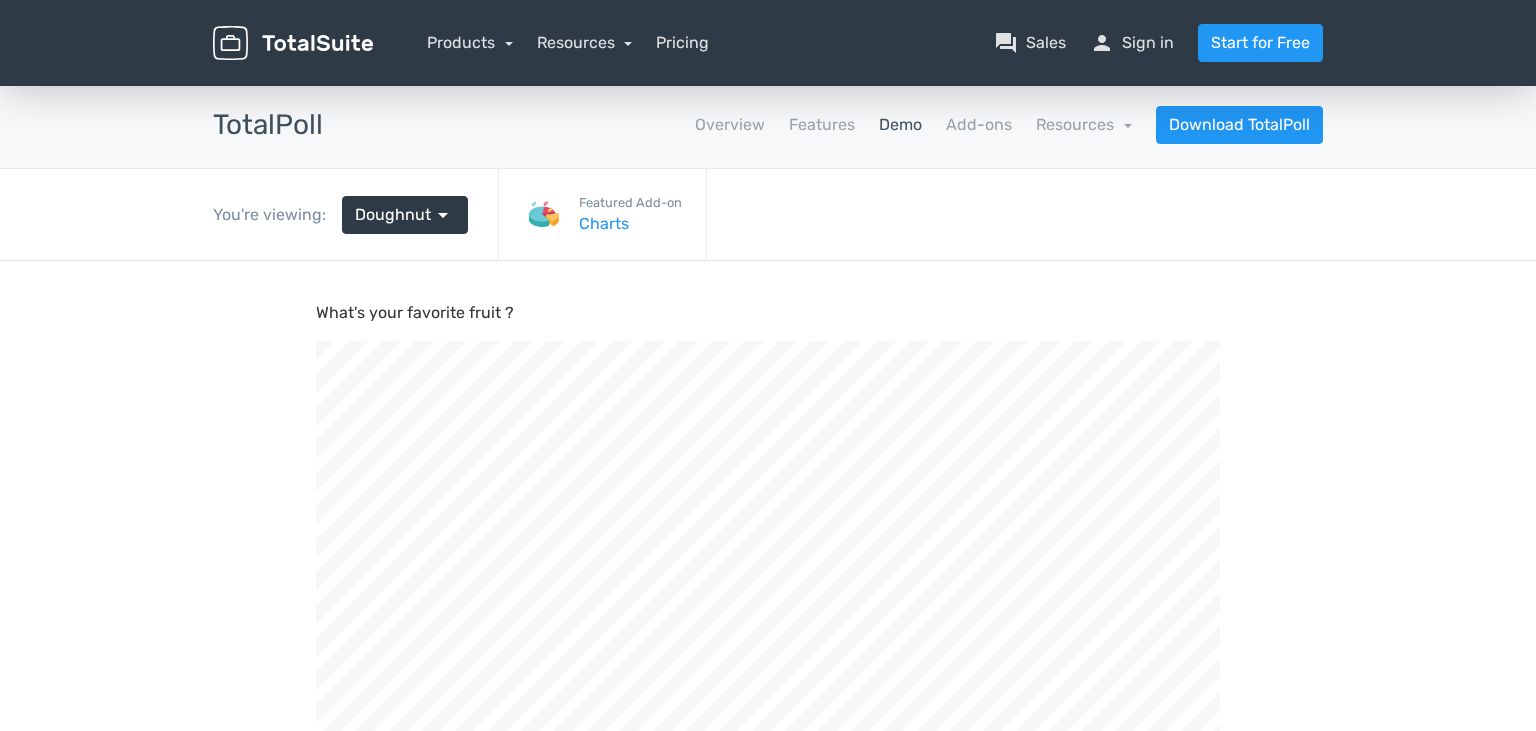 scroll, scrollTop: 999324, scrollLeft: 998464, axis: both 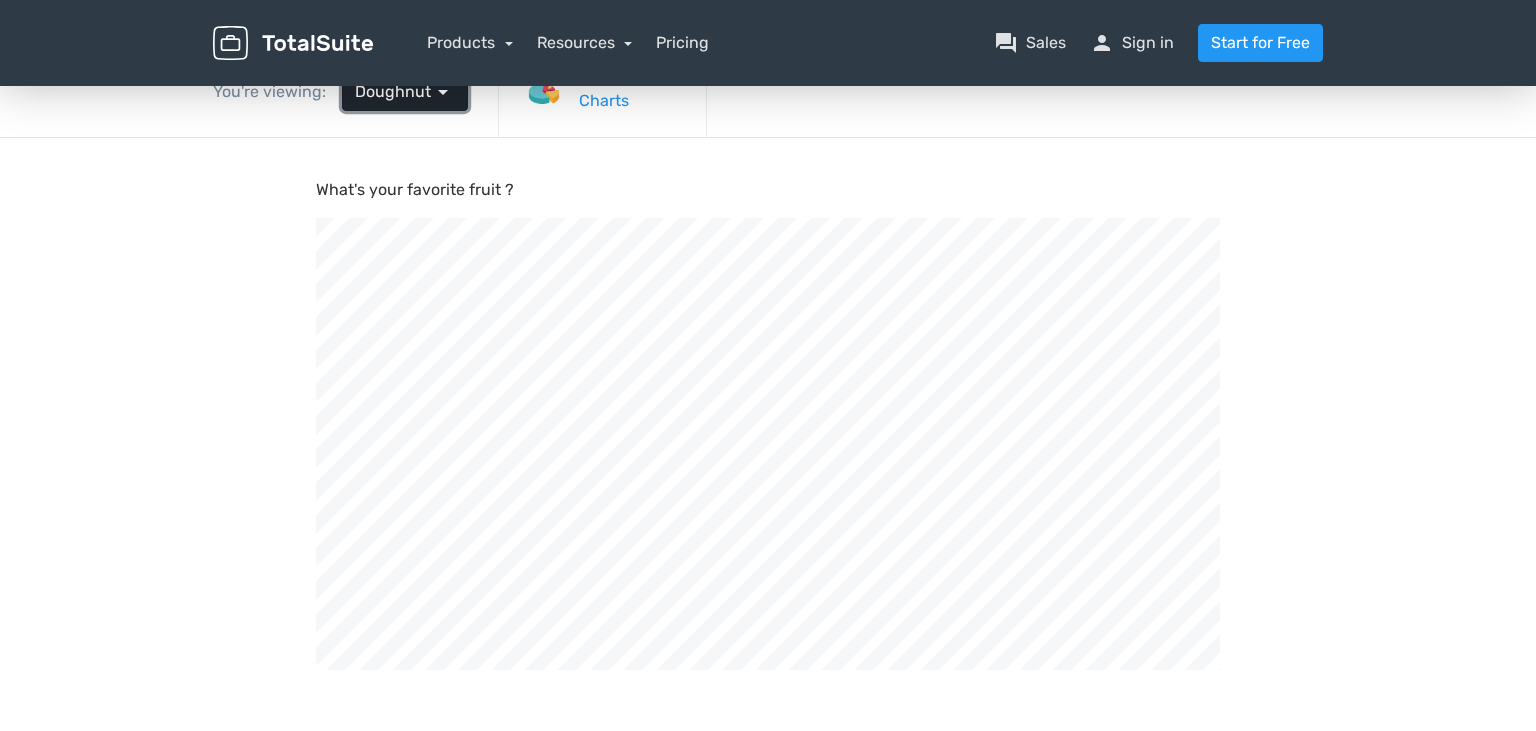 click on "Doughnut" at bounding box center [393, 92] 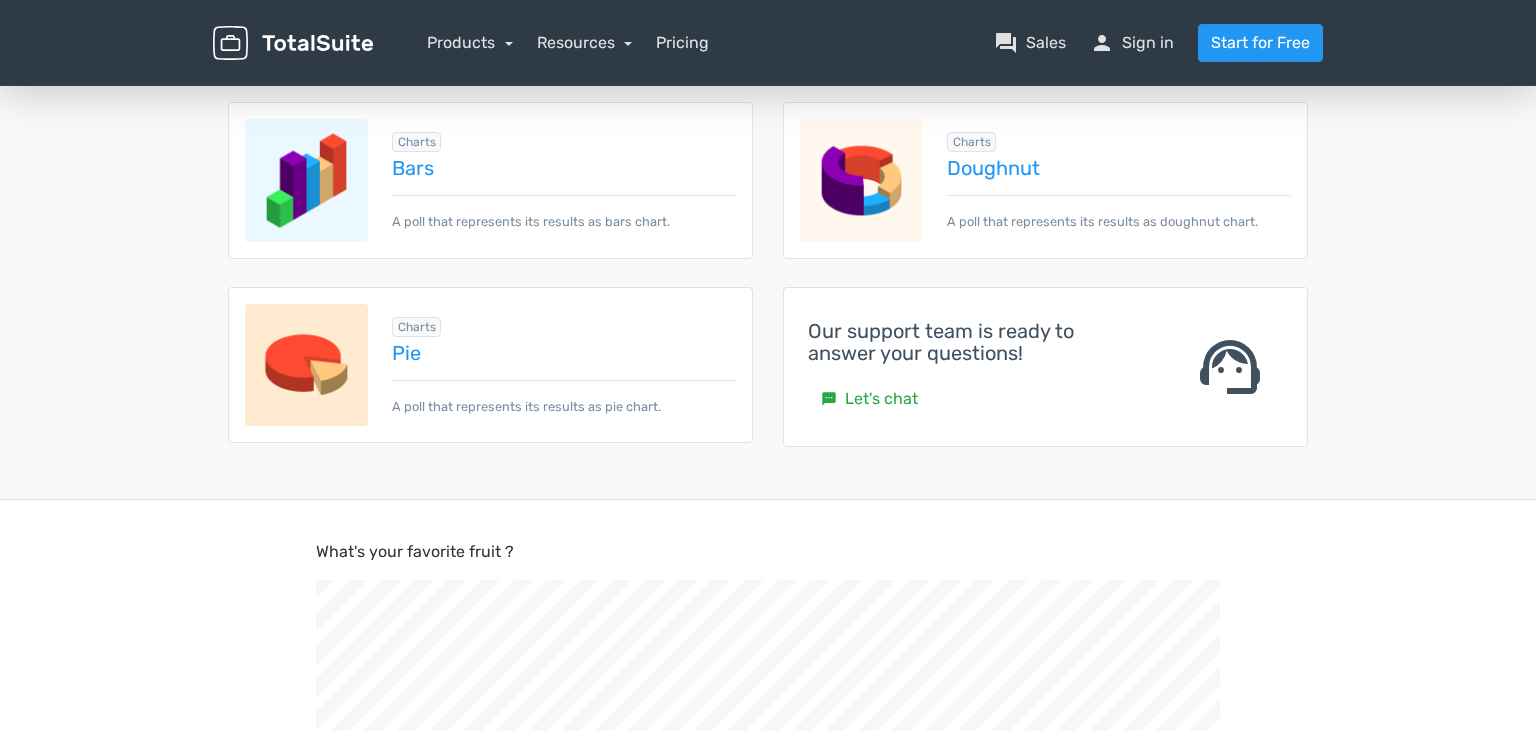 scroll, scrollTop: 336, scrollLeft: 0, axis: vertical 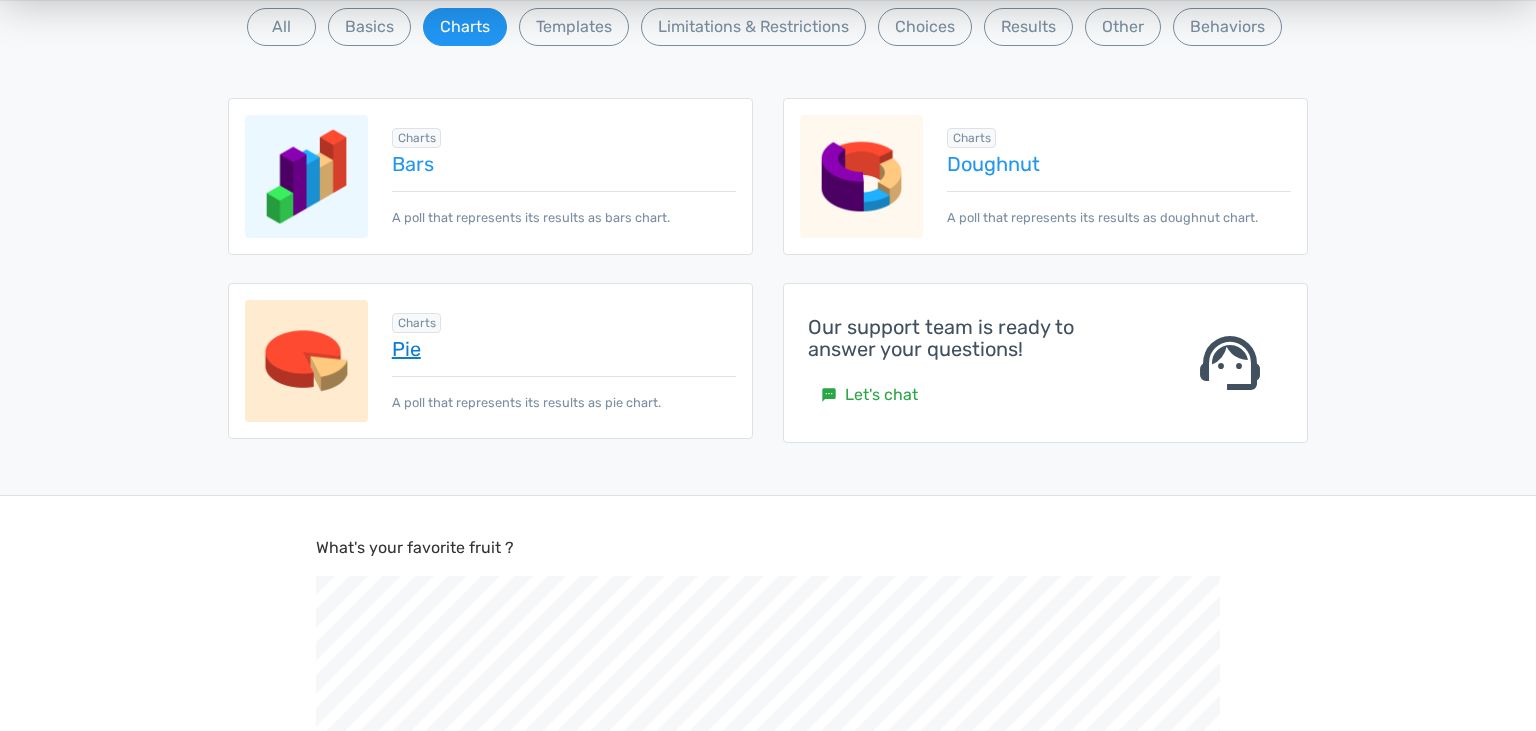 click on "Pie" at bounding box center [564, 349] 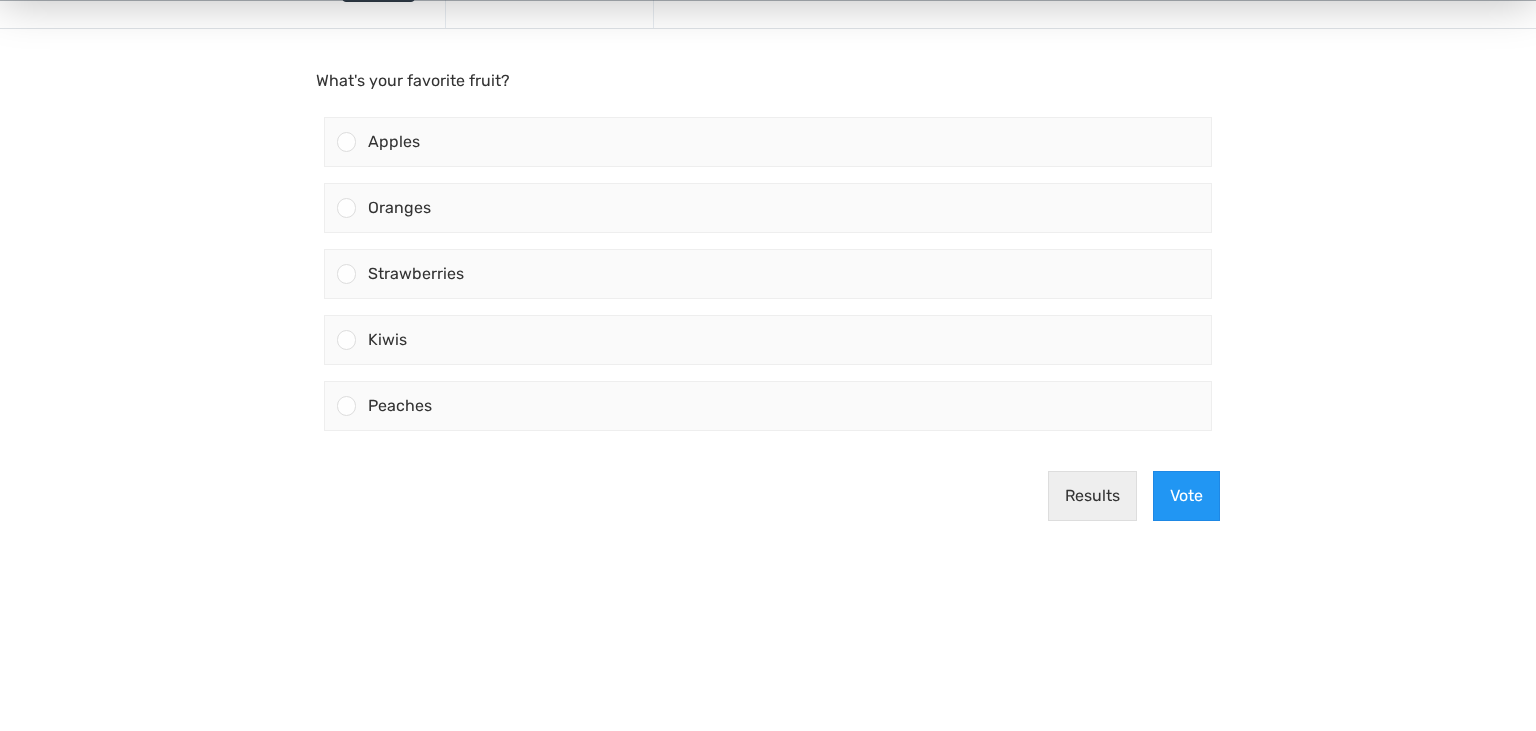 scroll, scrollTop: 232, scrollLeft: 0, axis: vertical 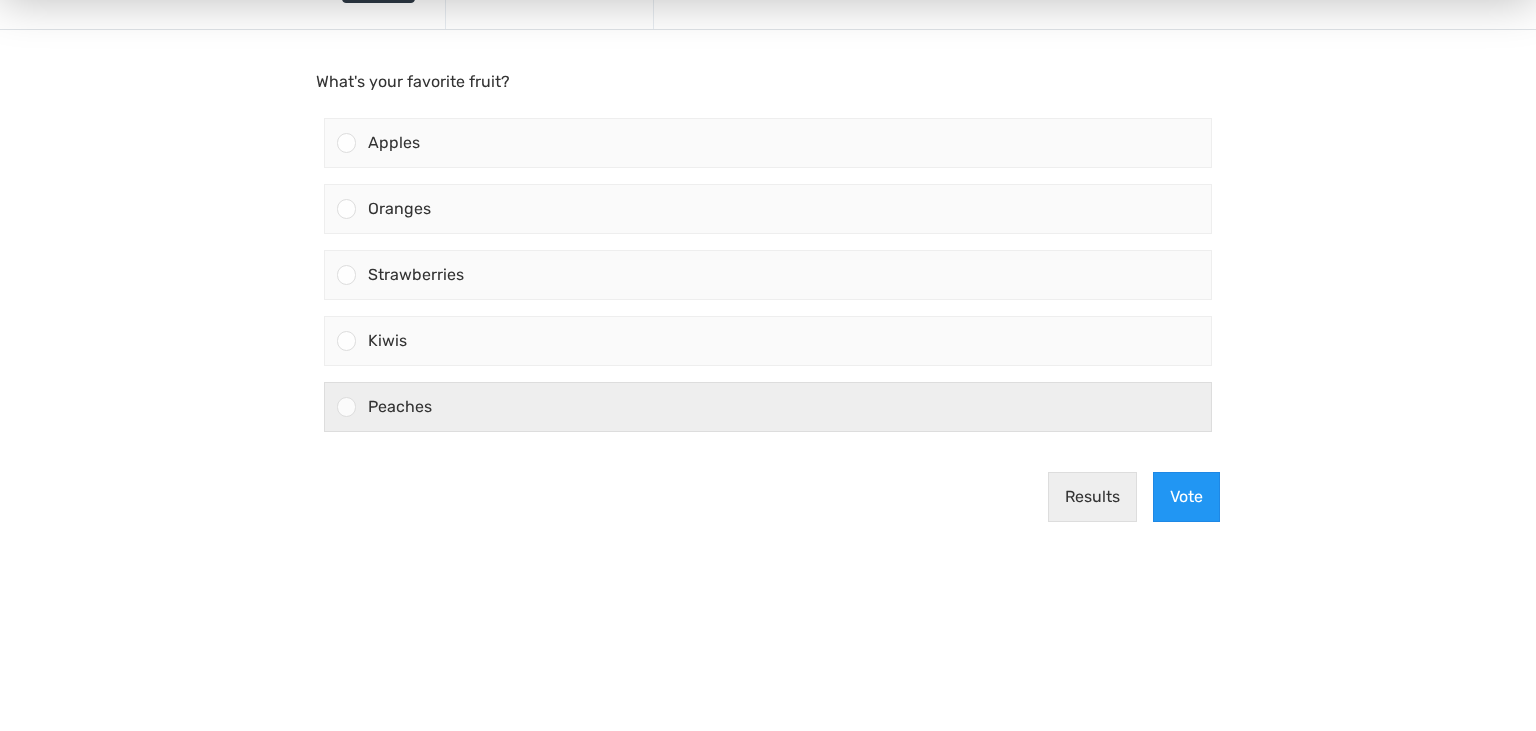 click on "Peaches" at bounding box center (783, 406) 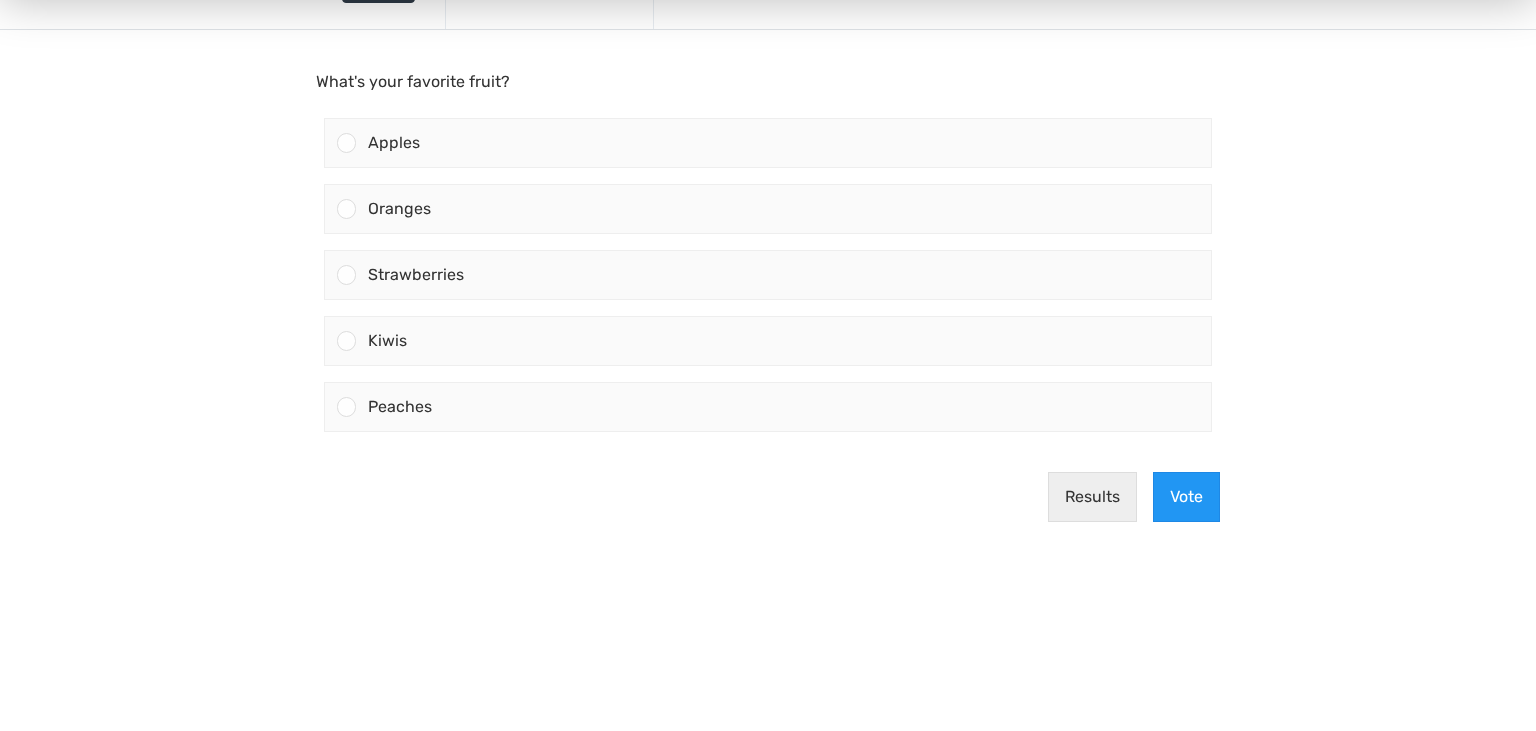 click on "Peaches" at bounding box center [347, 406] 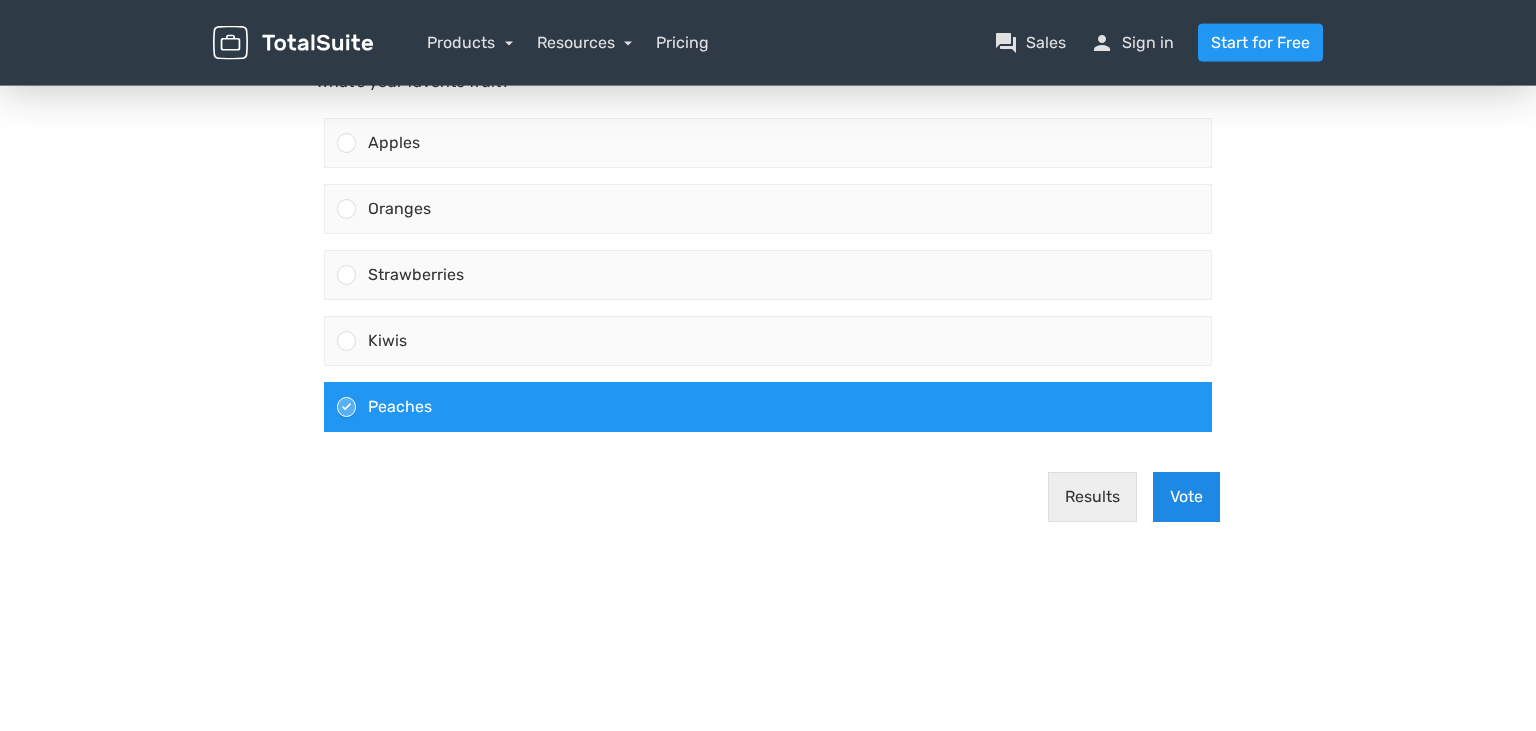 click on "Vote" at bounding box center [1186, 496] 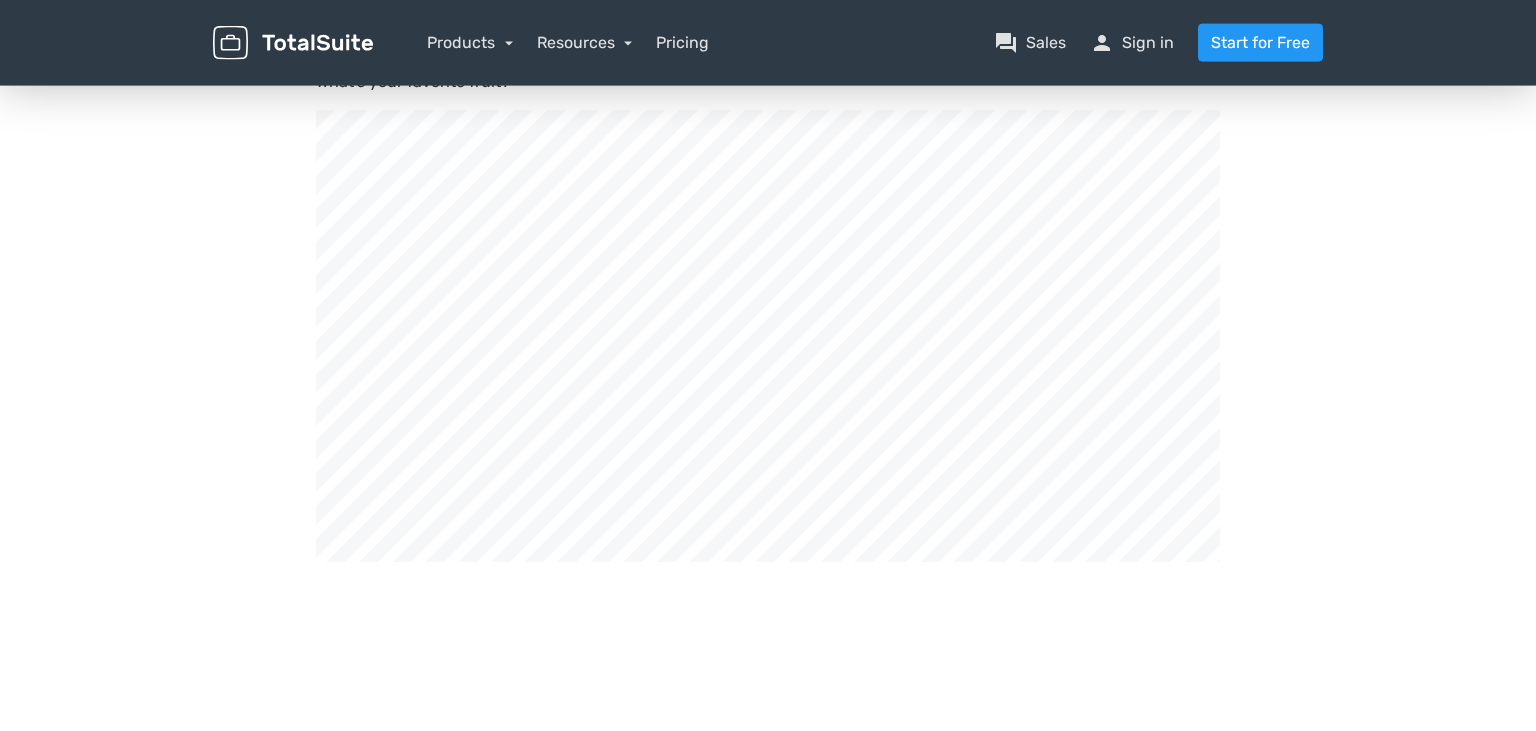 scroll, scrollTop: 999324, scrollLeft: 998464, axis: both 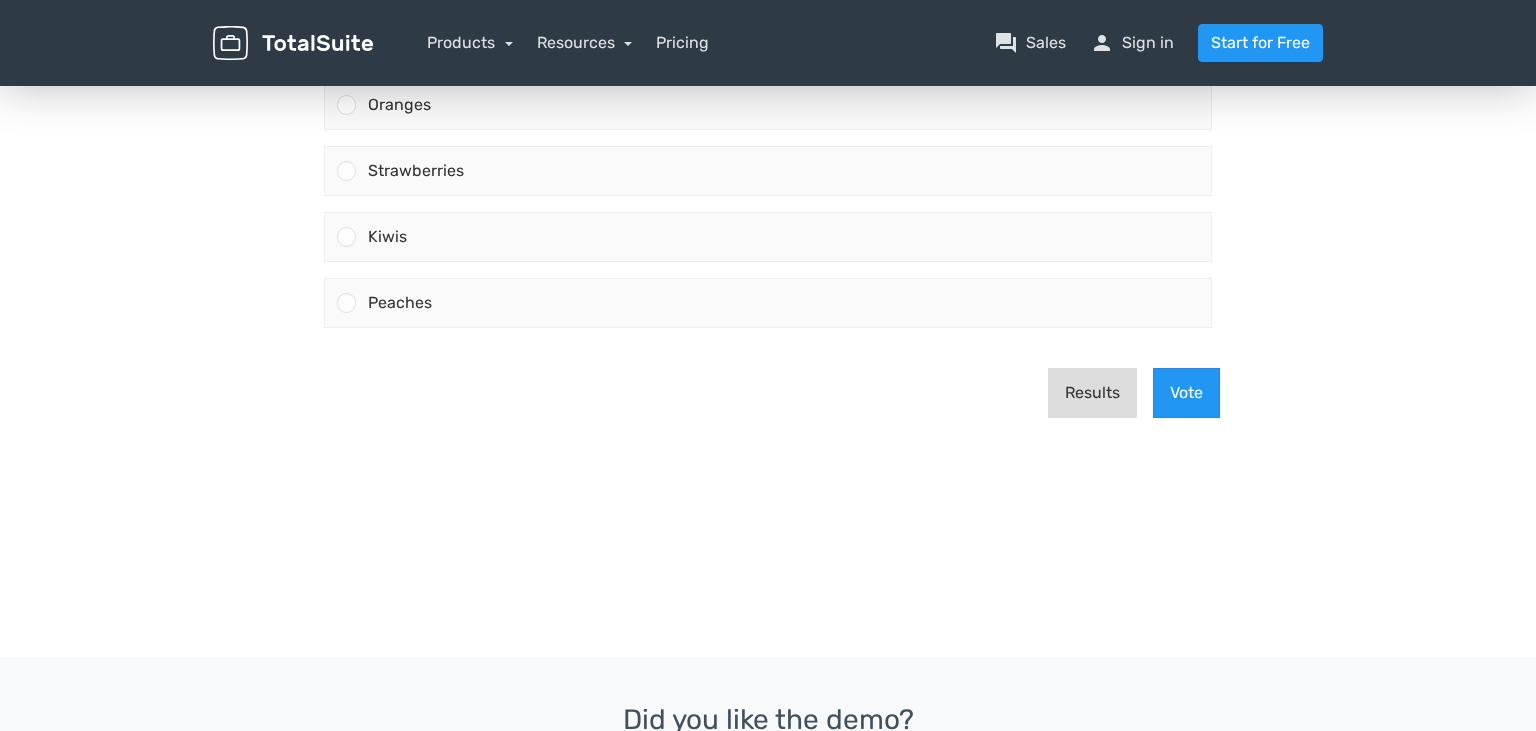 click on "Results" at bounding box center [1092, 394] 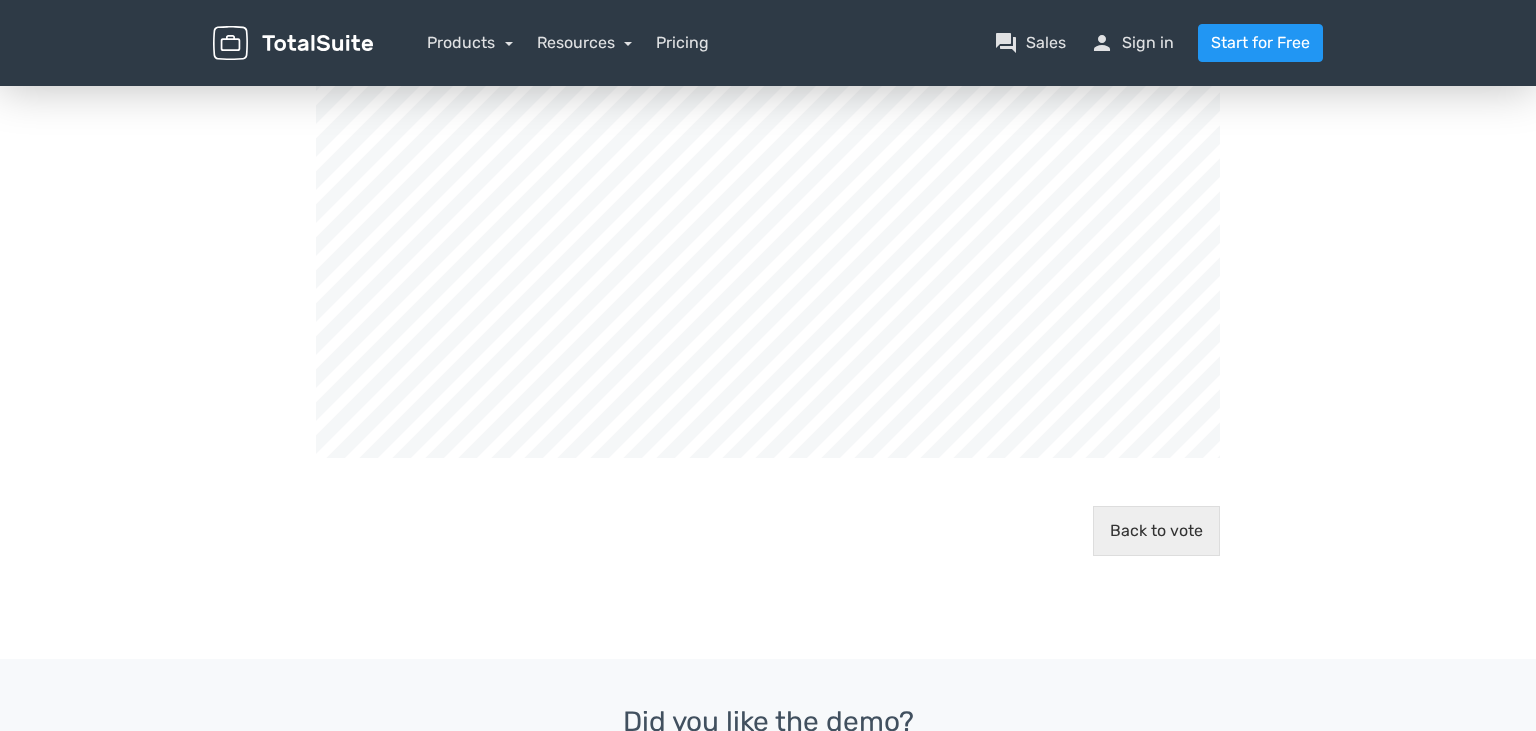 scroll, scrollTop: 999273, scrollLeft: 998464, axis: both 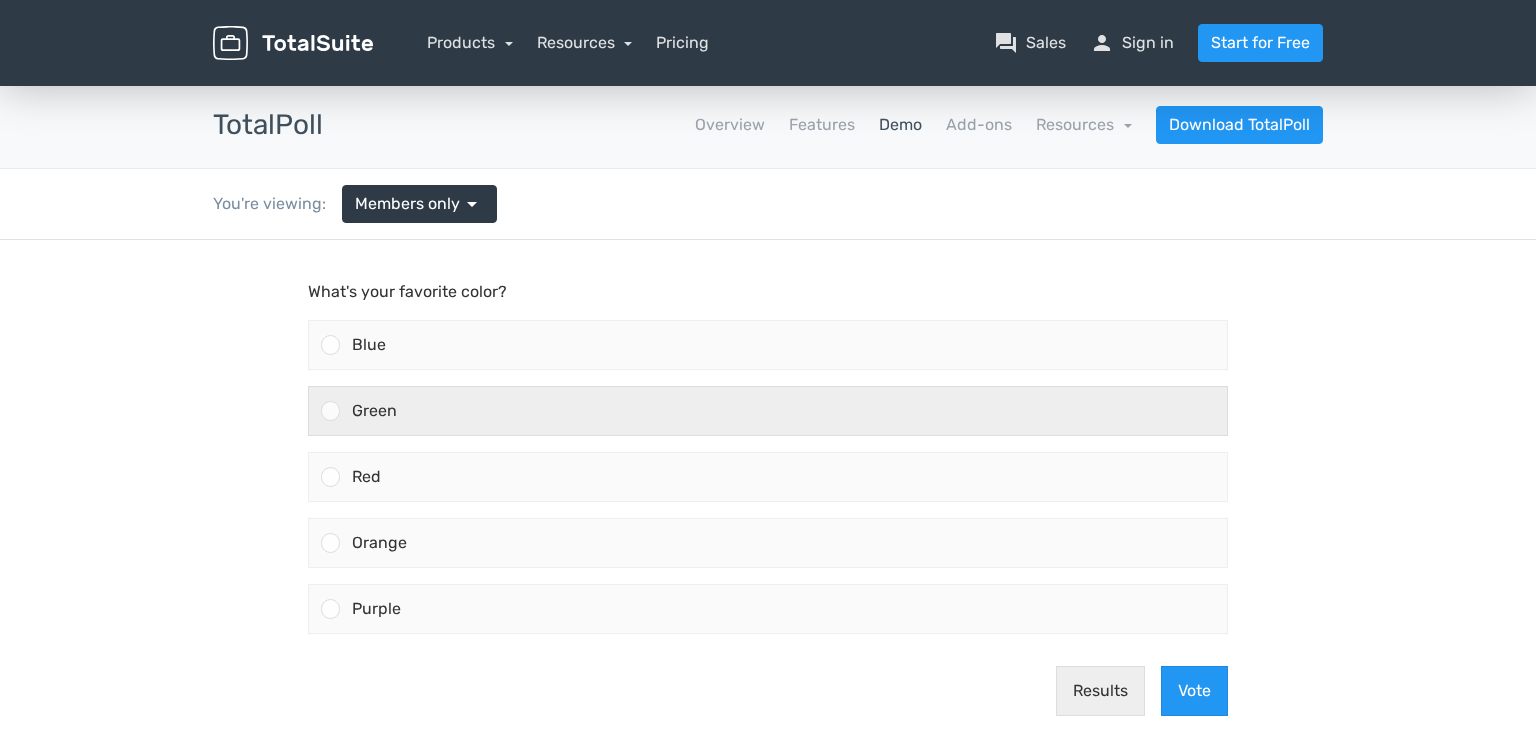 click on "Green" at bounding box center (783, 411) 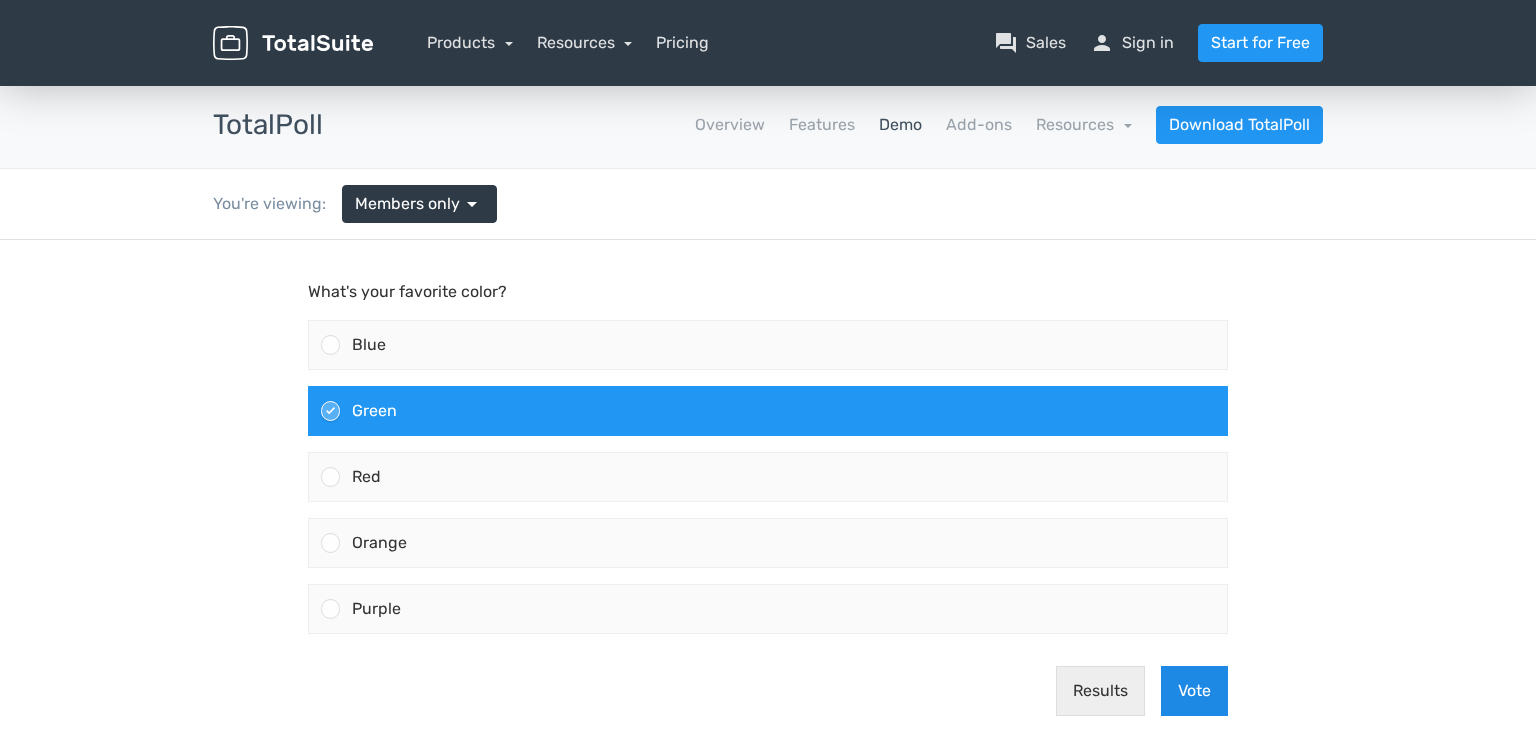 click on "Vote" at bounding box center (1194, 691) 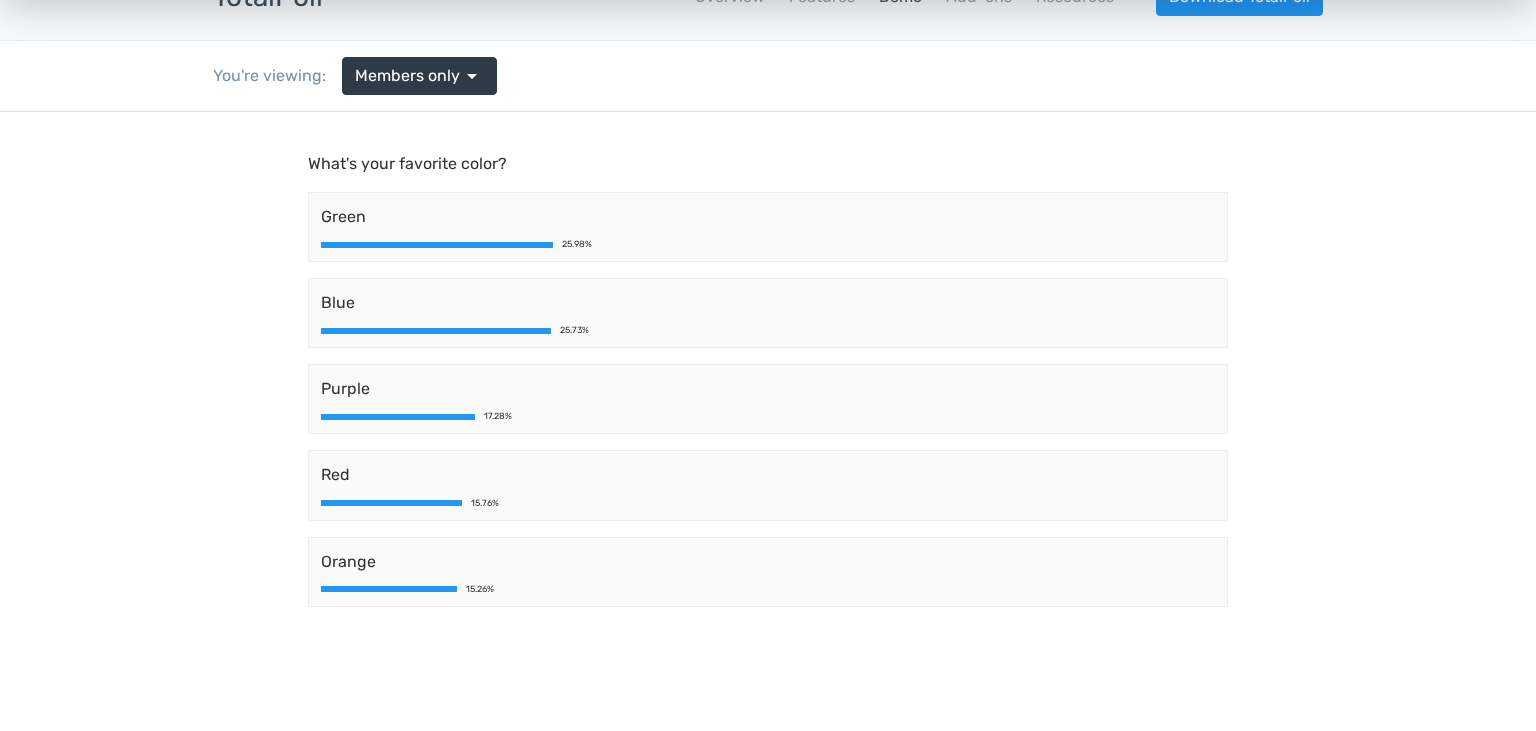 scroll, scrollTop: 120, scrollLeft: 0, axis: vertical 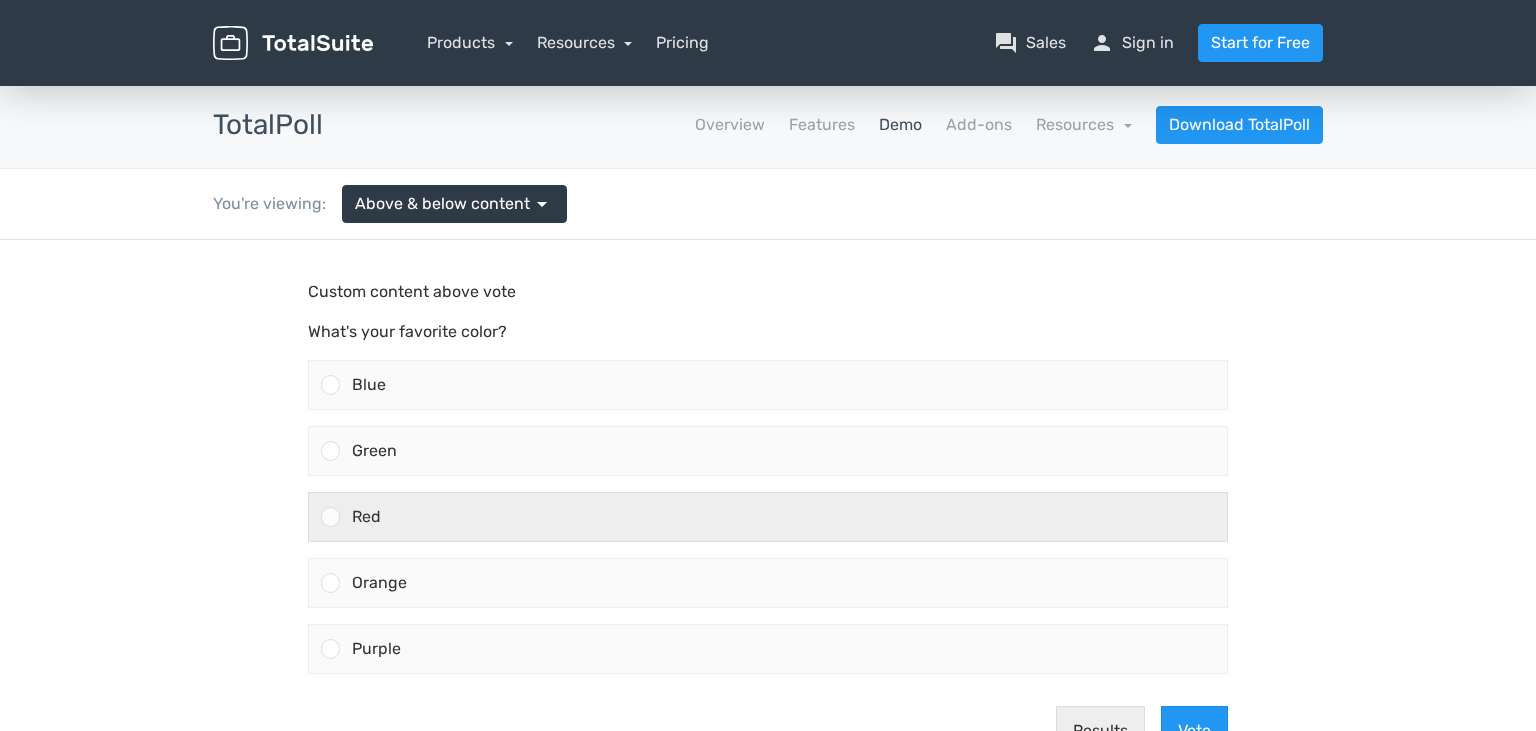 click on "Red" at bounding box center [783, 517] 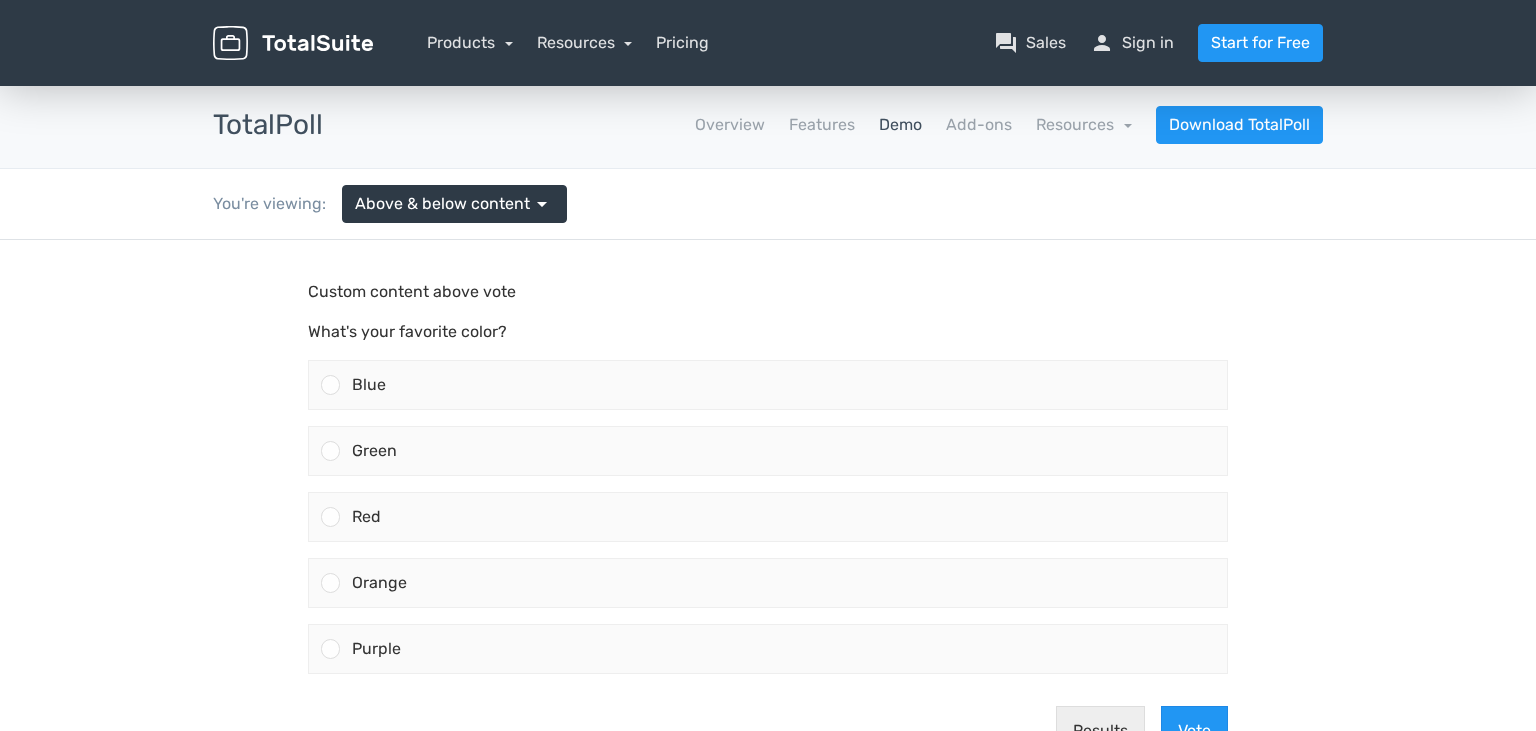 click on "Red" at bounding box center (331, 517) 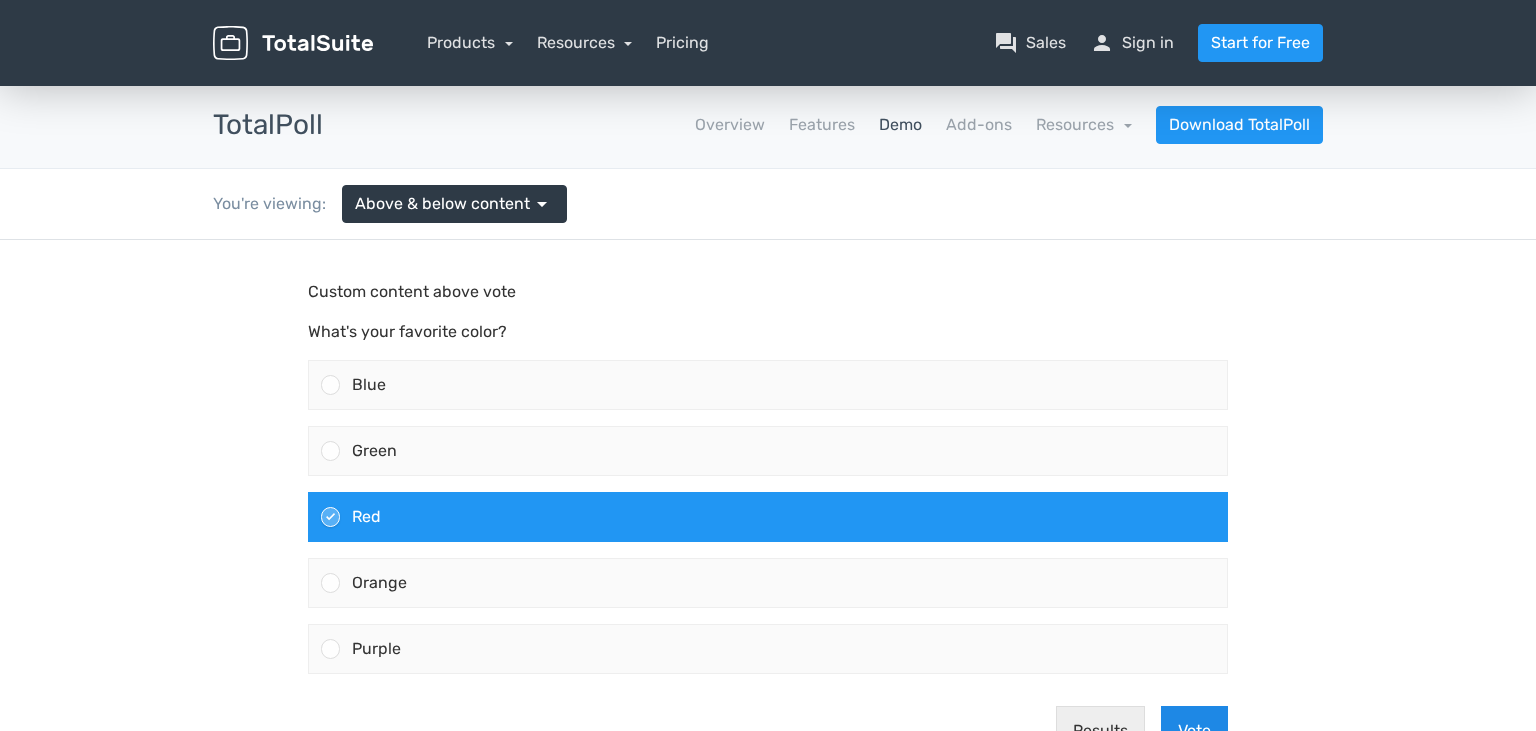 click on "Vote" at bounding box center (1194, 731) 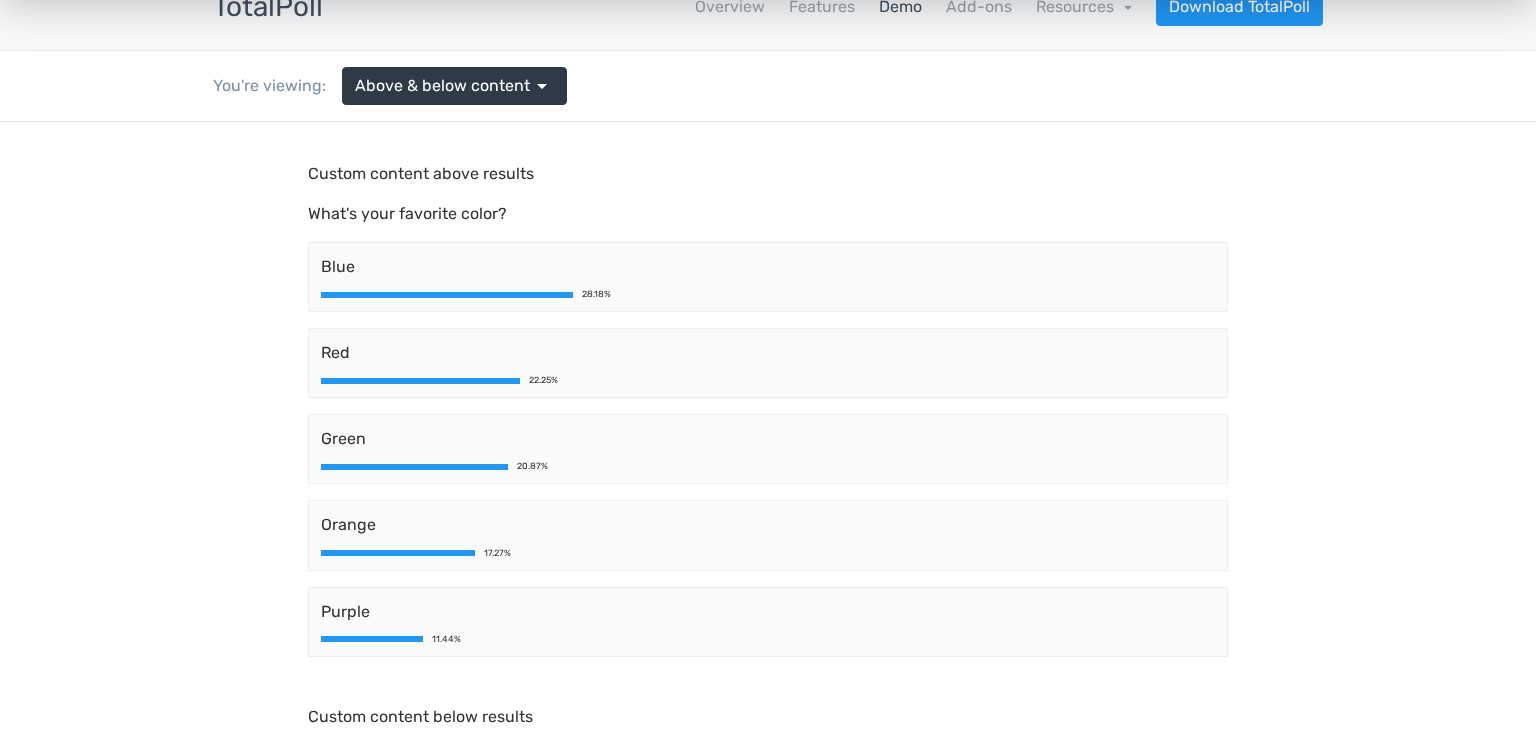 scroll, scrollTop: 116, scrollLeft: 0, axis: vertical 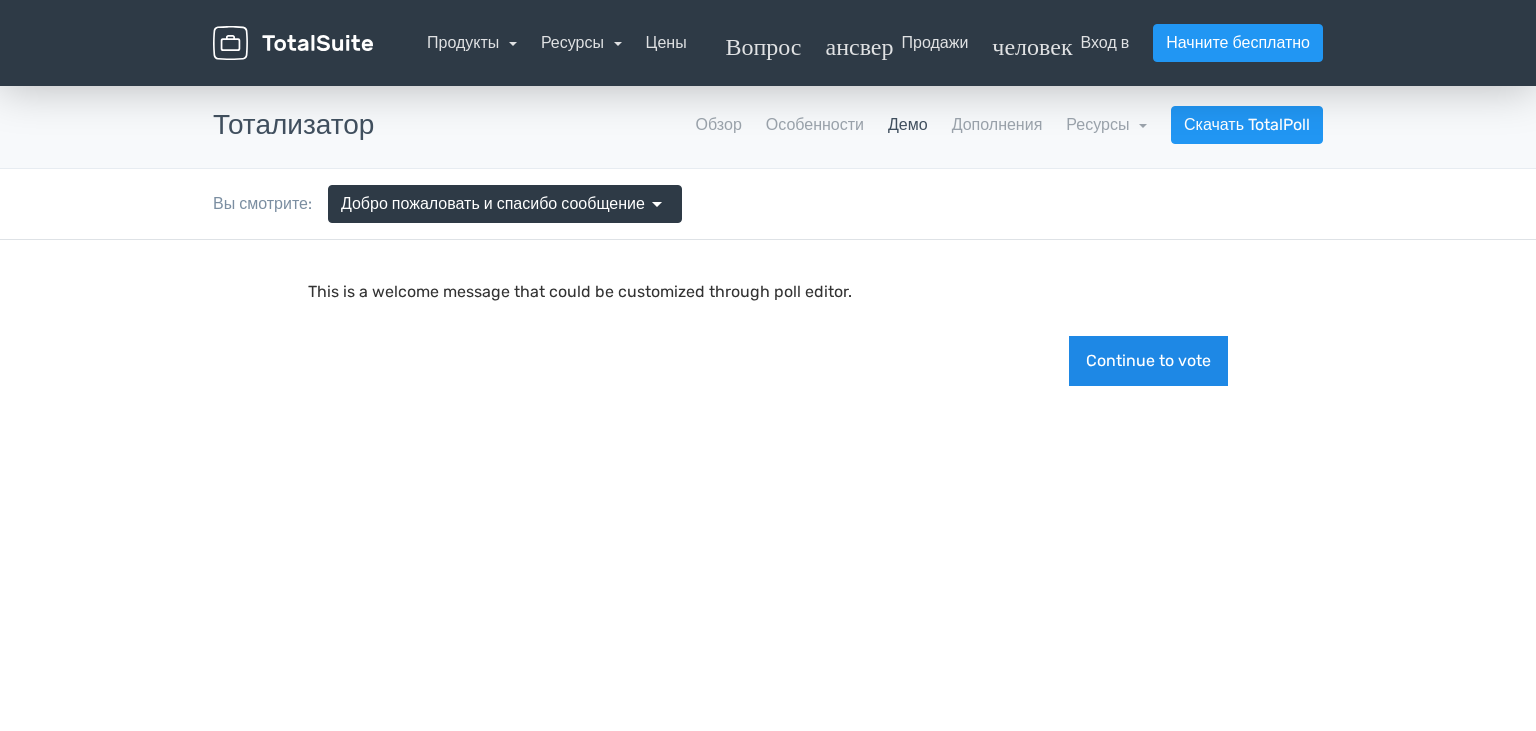 click on "Continue to vote" at bounding box center (1148, 361) 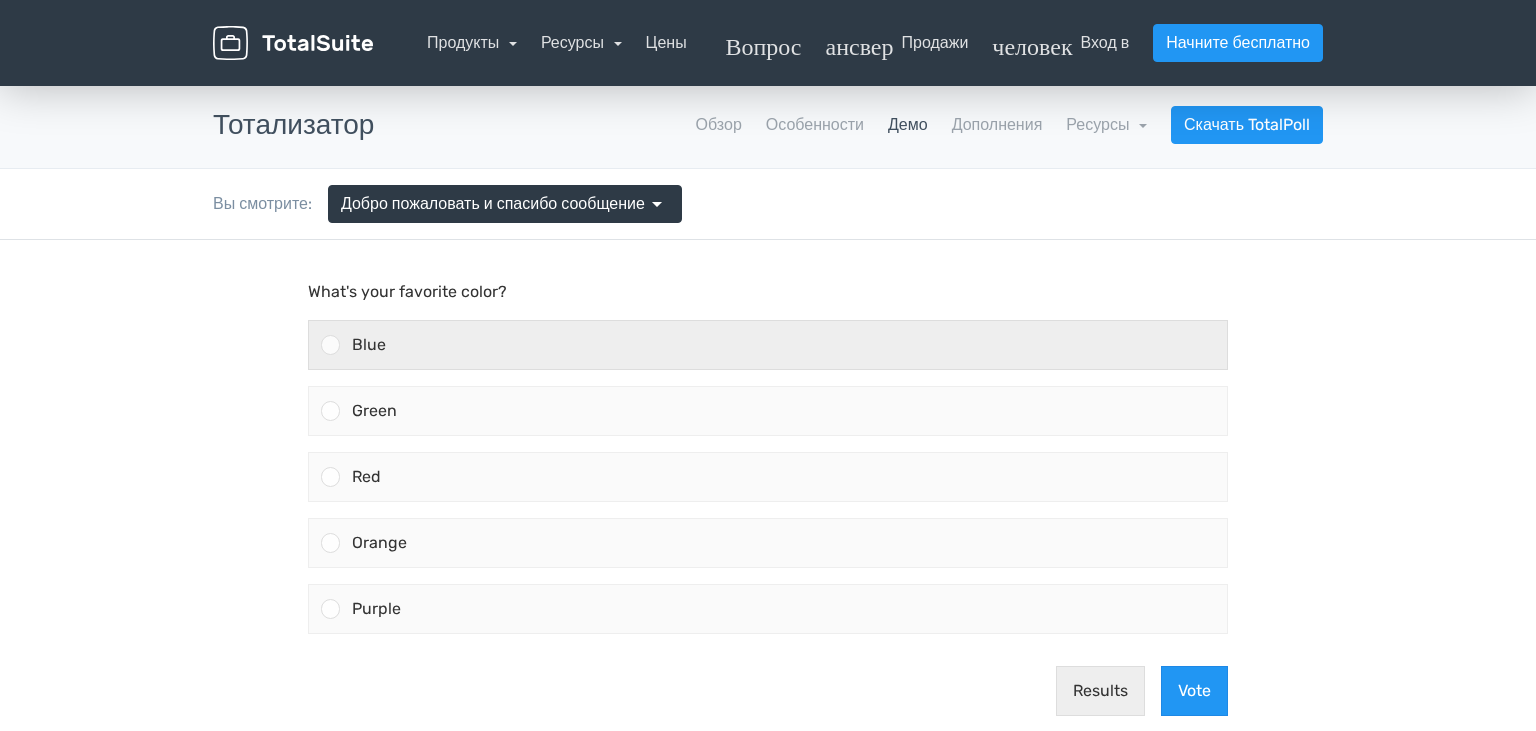 click on "Blue" at bounding box center (783, 345) 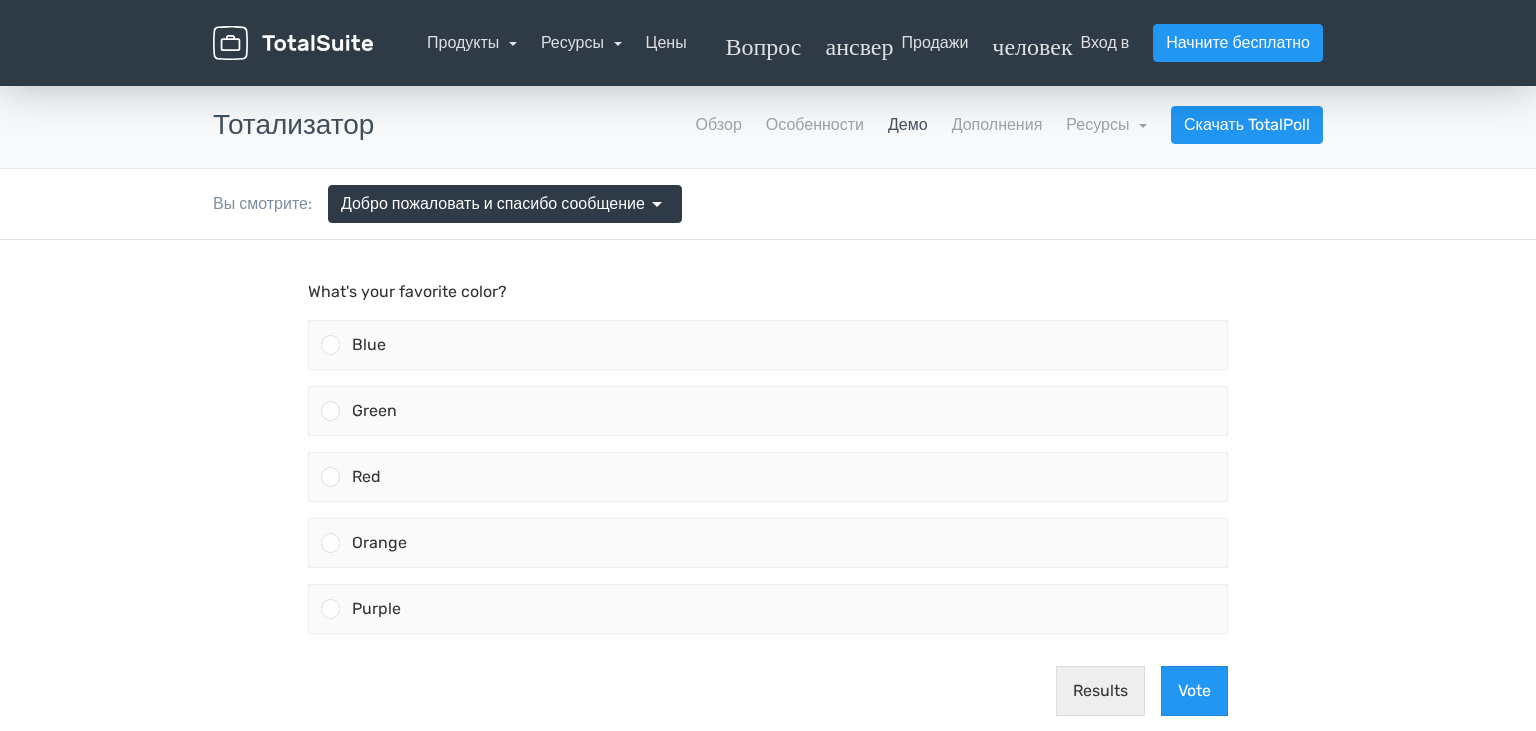 click on "Blue" at bounding box center [331, 345] 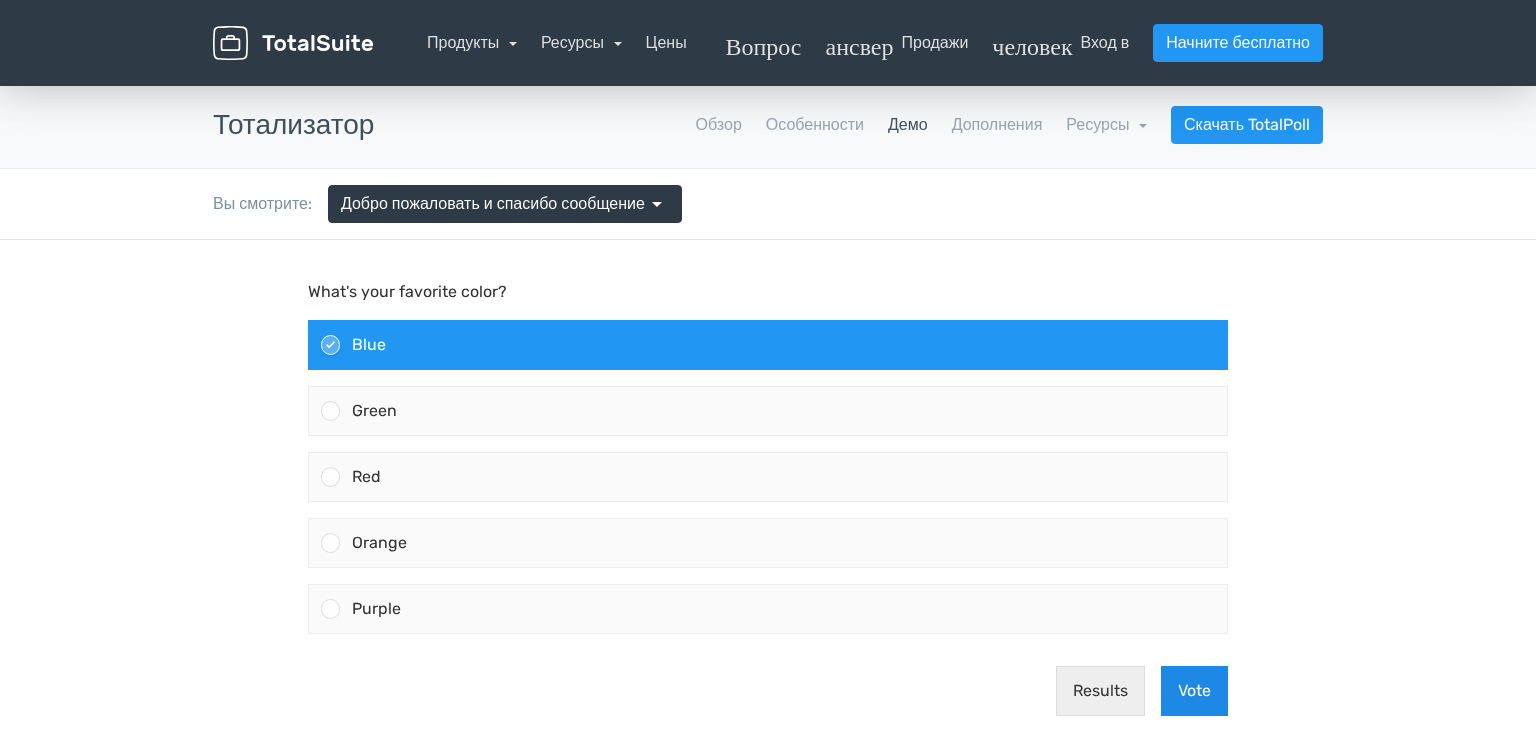 click on "Vote" at bounding box center (1194, 691) 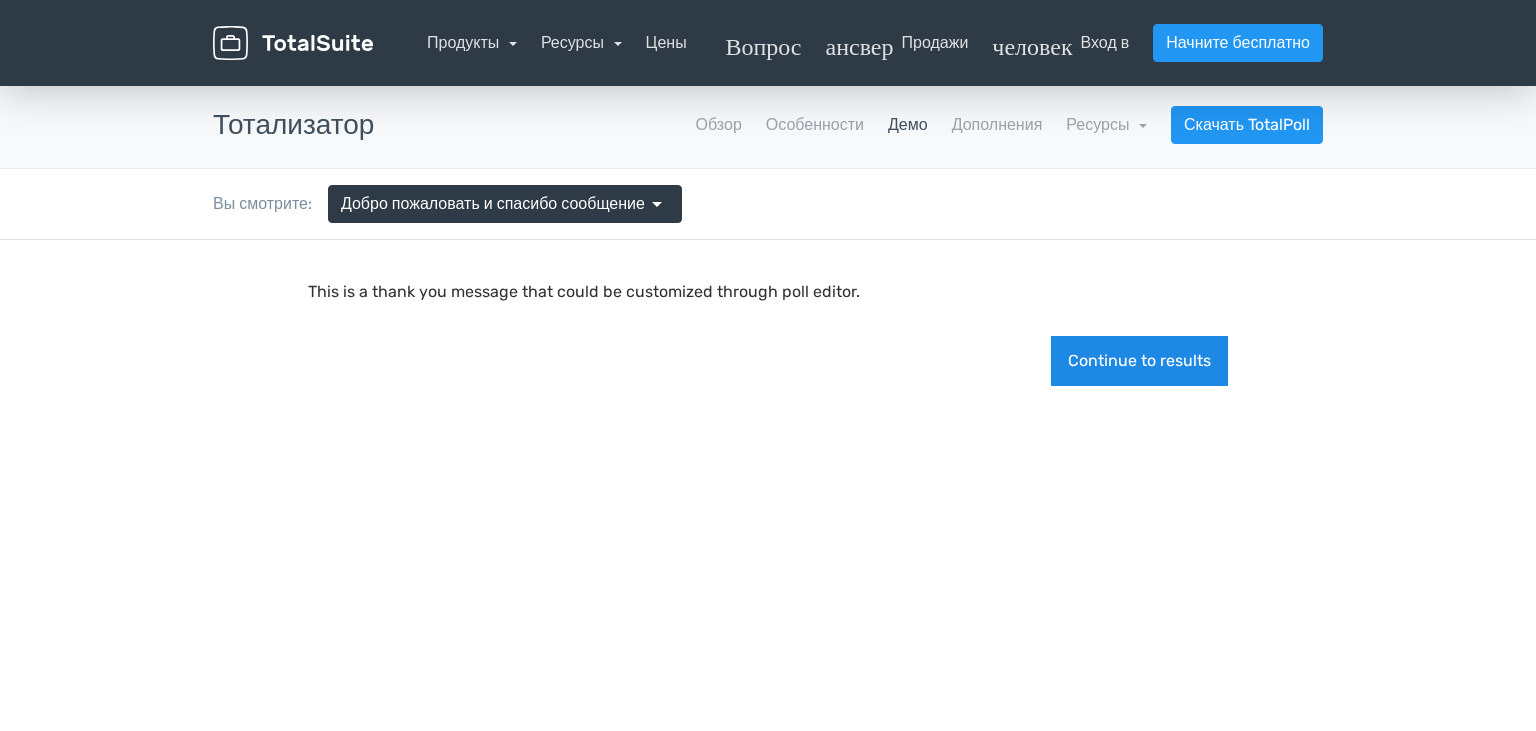 click on "Continue to results" at bounding box center [1139, 361] 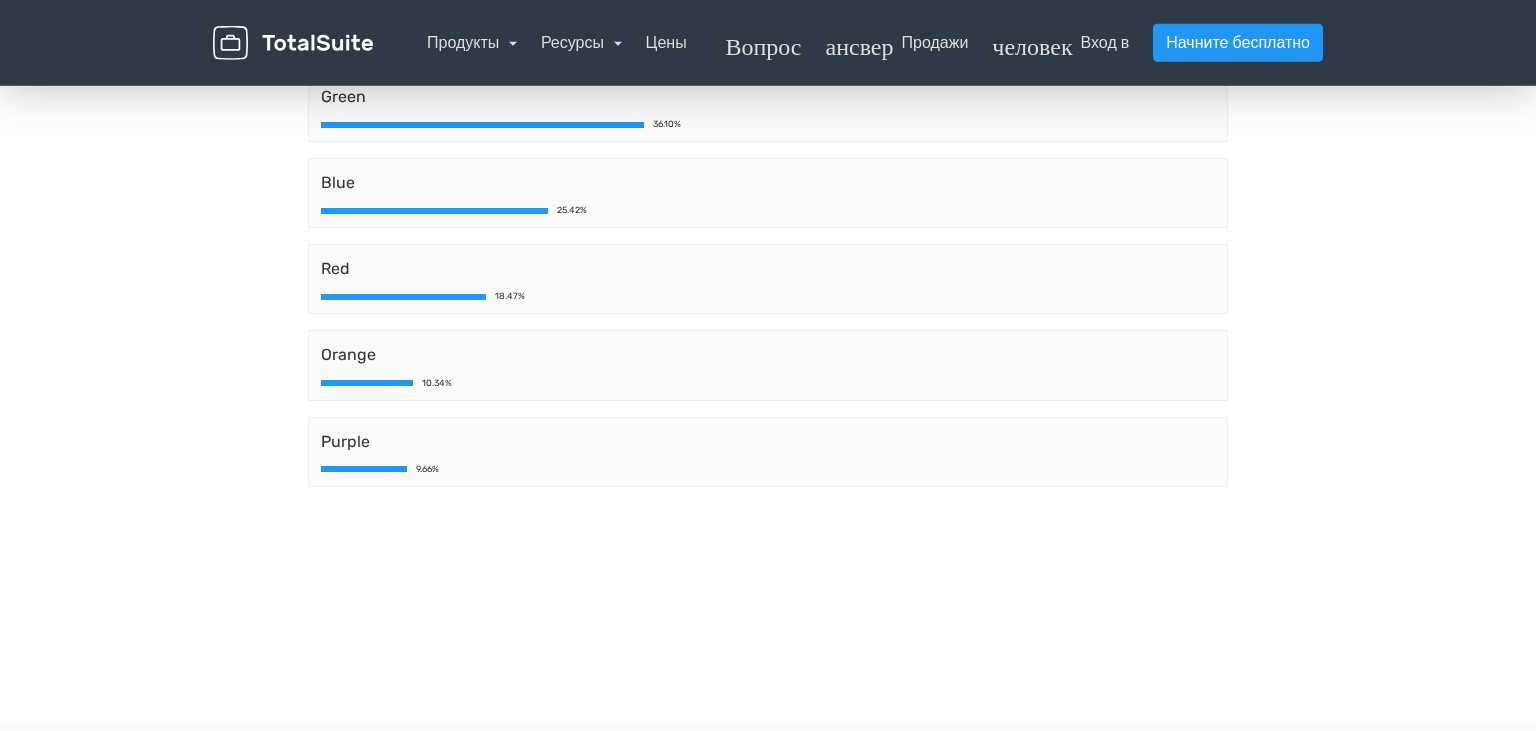 scroll, scrollTop: 256, scrollLeft: 0, axis: vertical 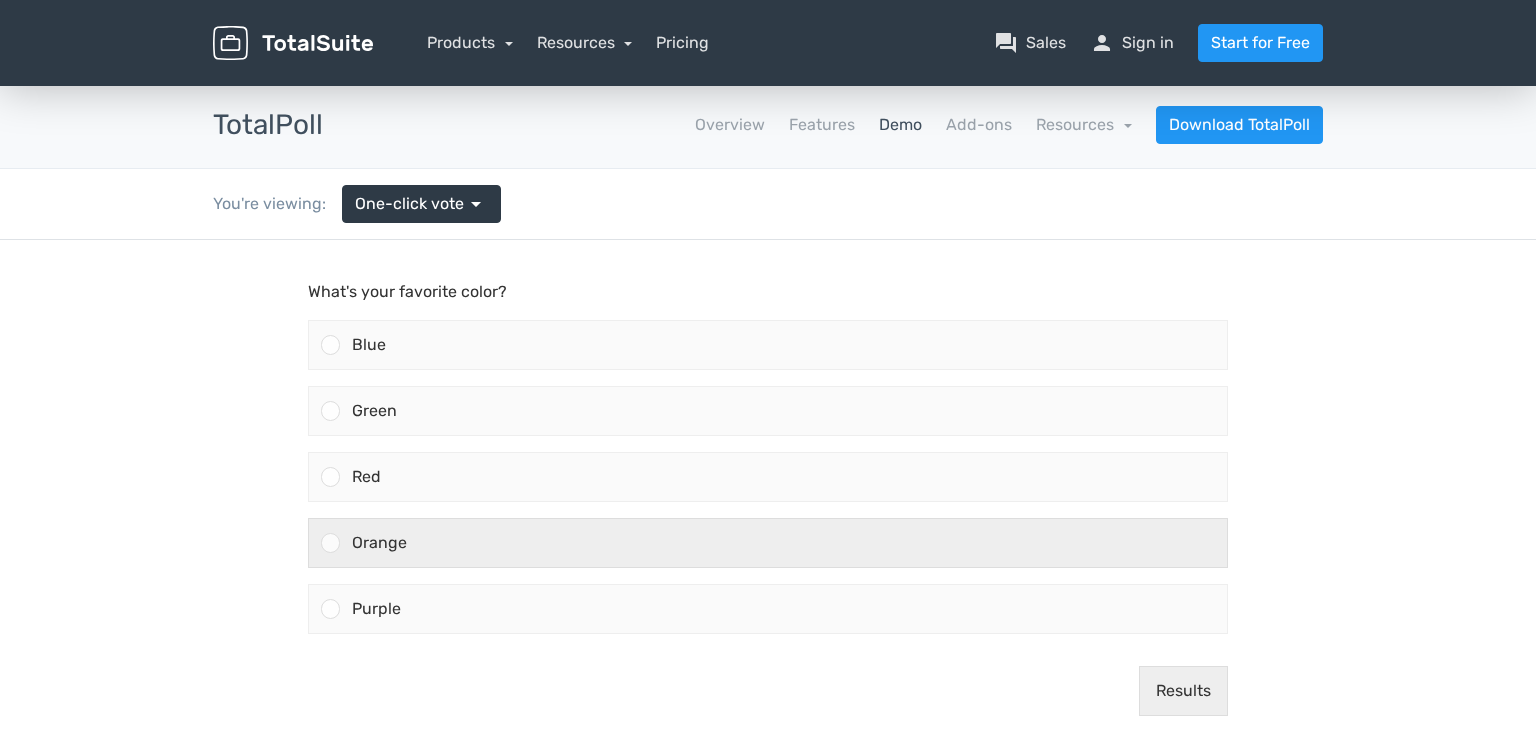 click on "Orange" at bounding box center (768, 543) 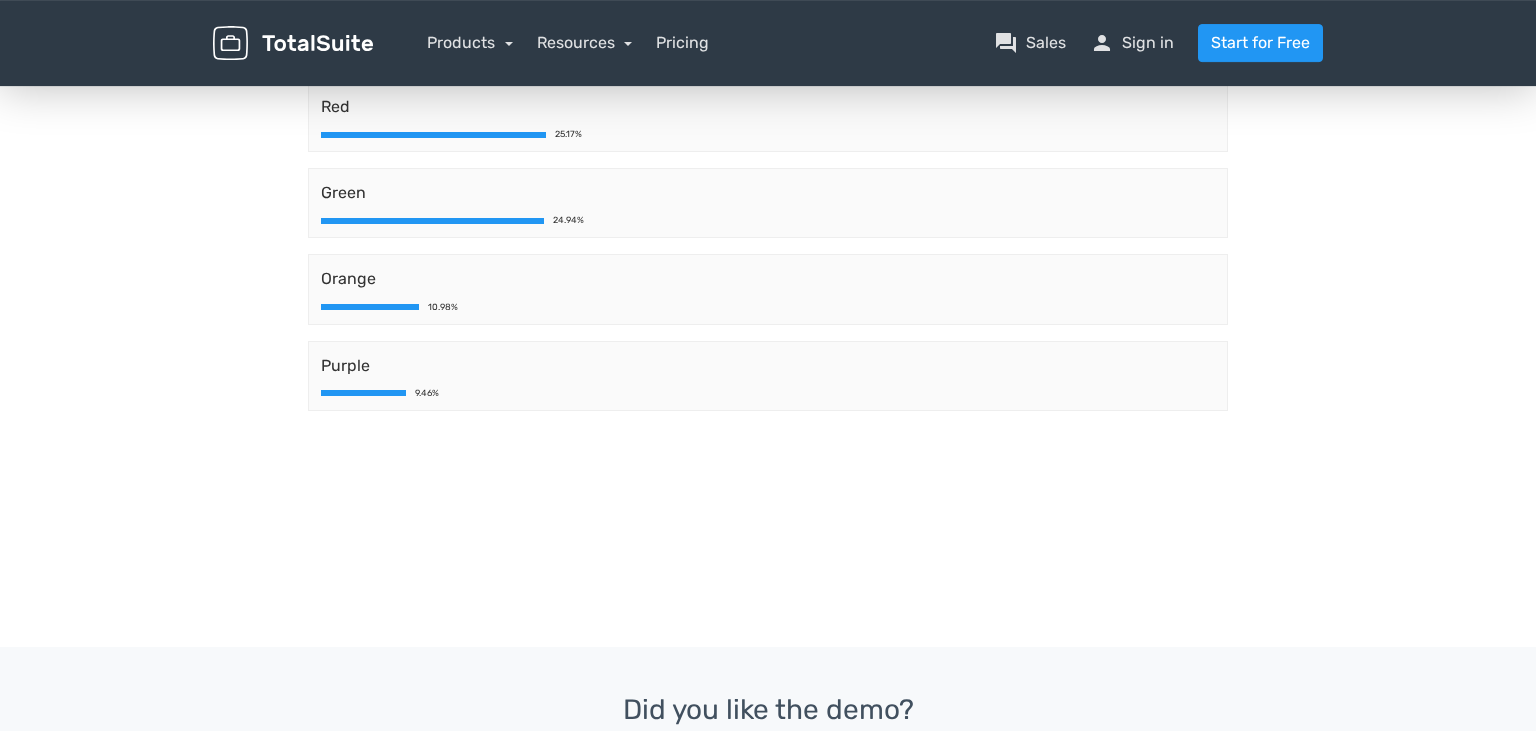 scroll, scrollTop: 326, scrollLeft: 0, axis: vertical 